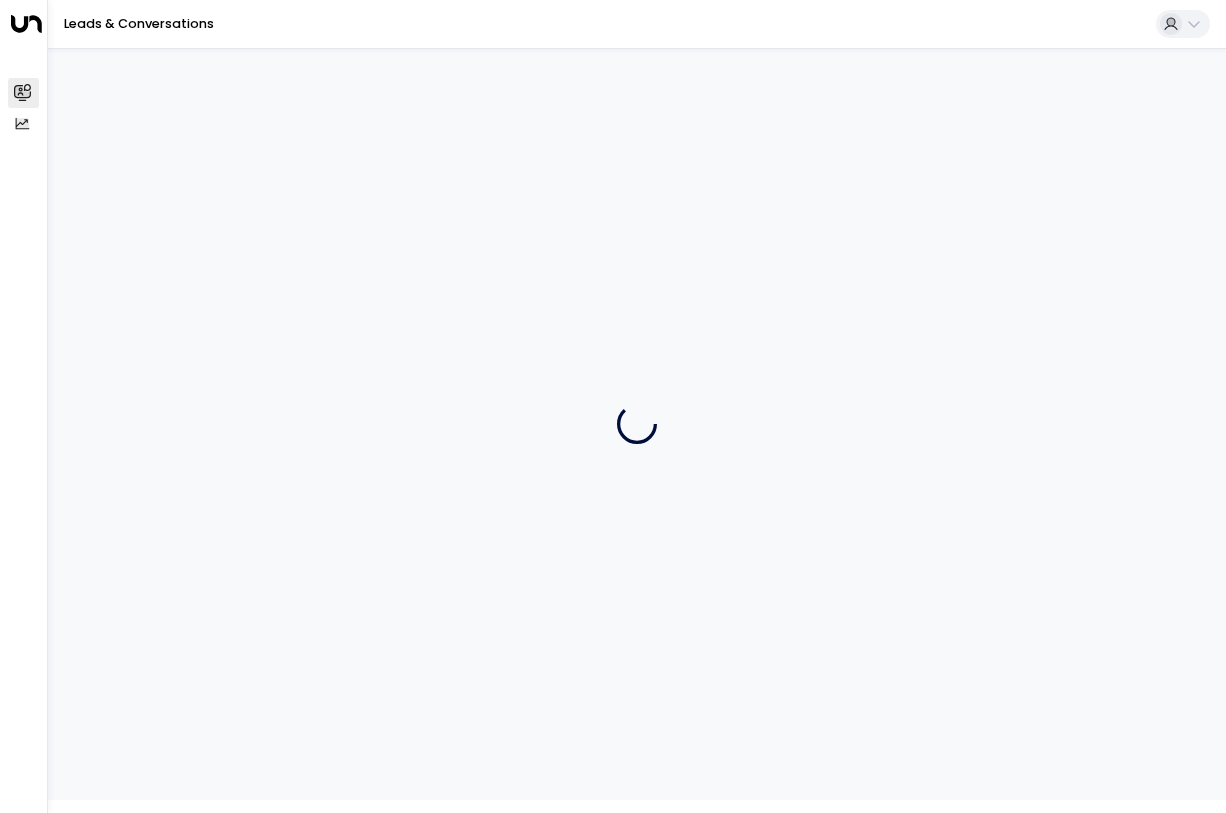 scroll, scrollTop: 0, scrollLeft: 0, axis: both 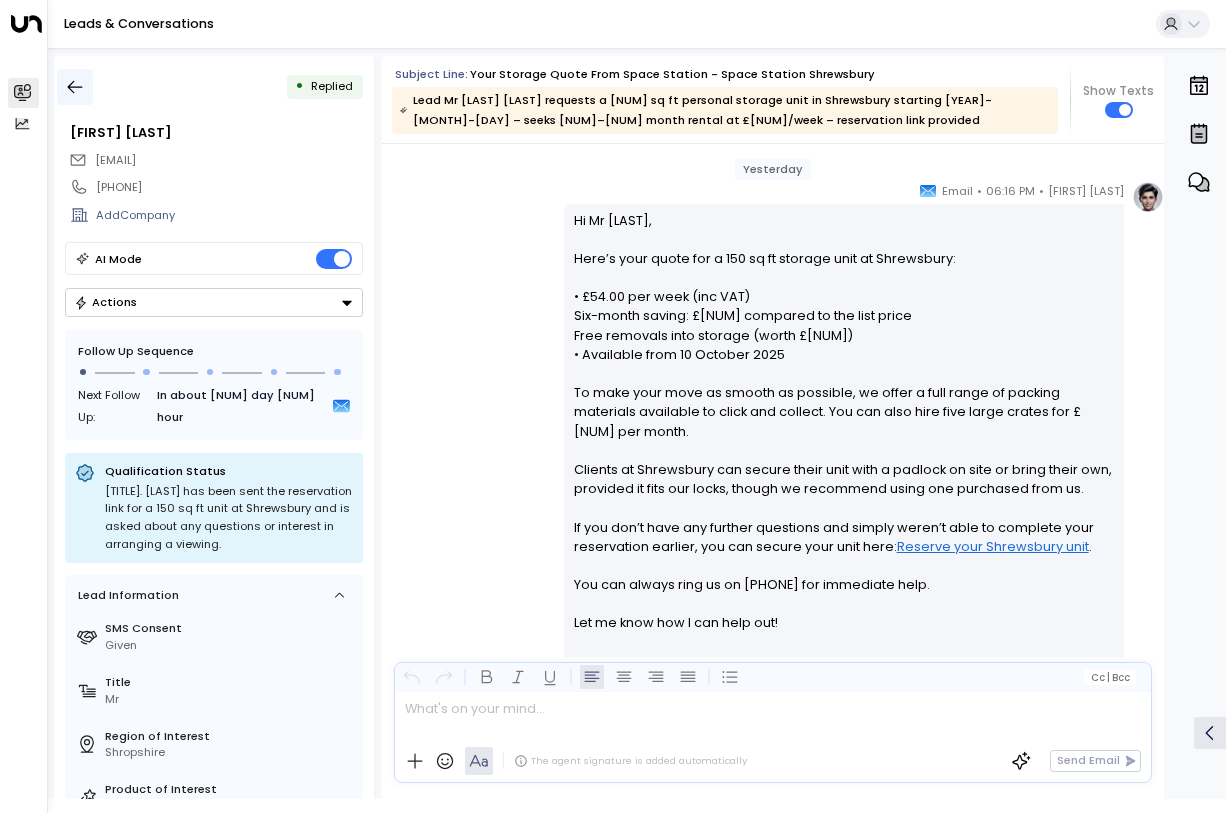click 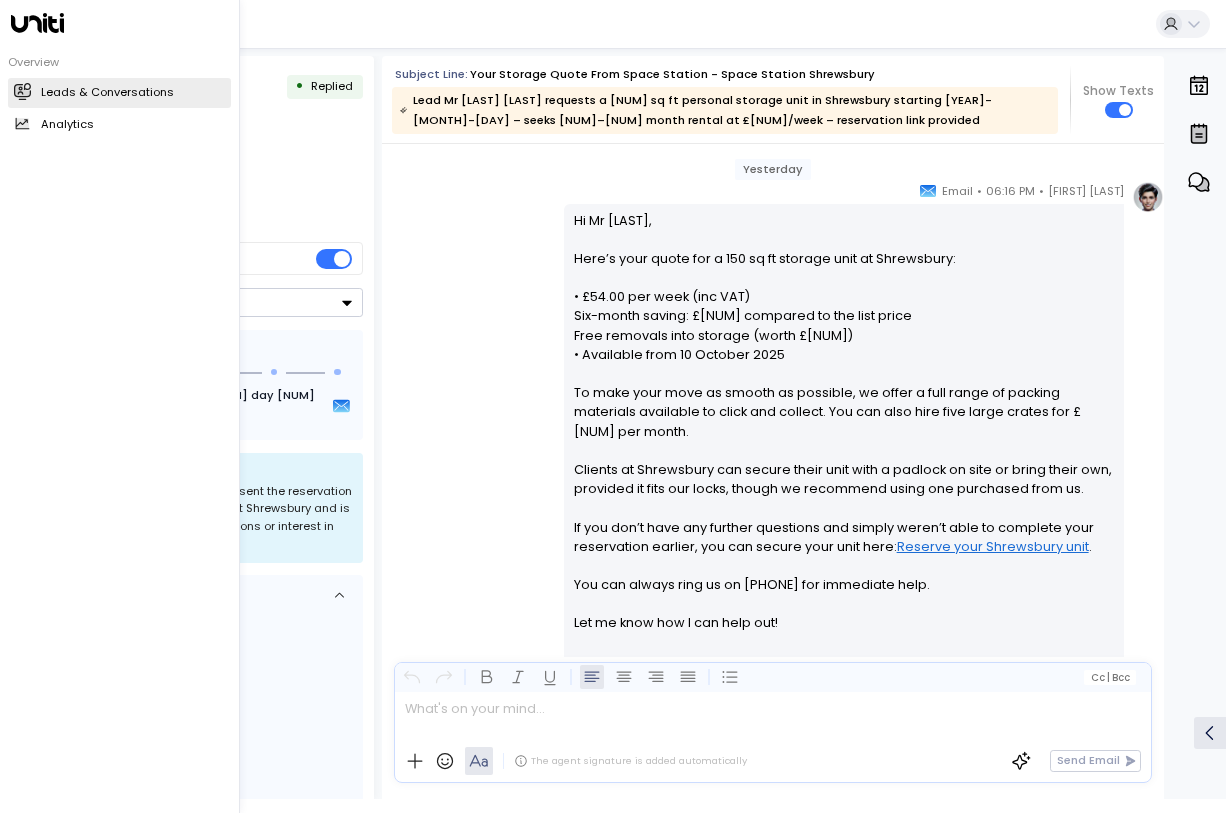 click 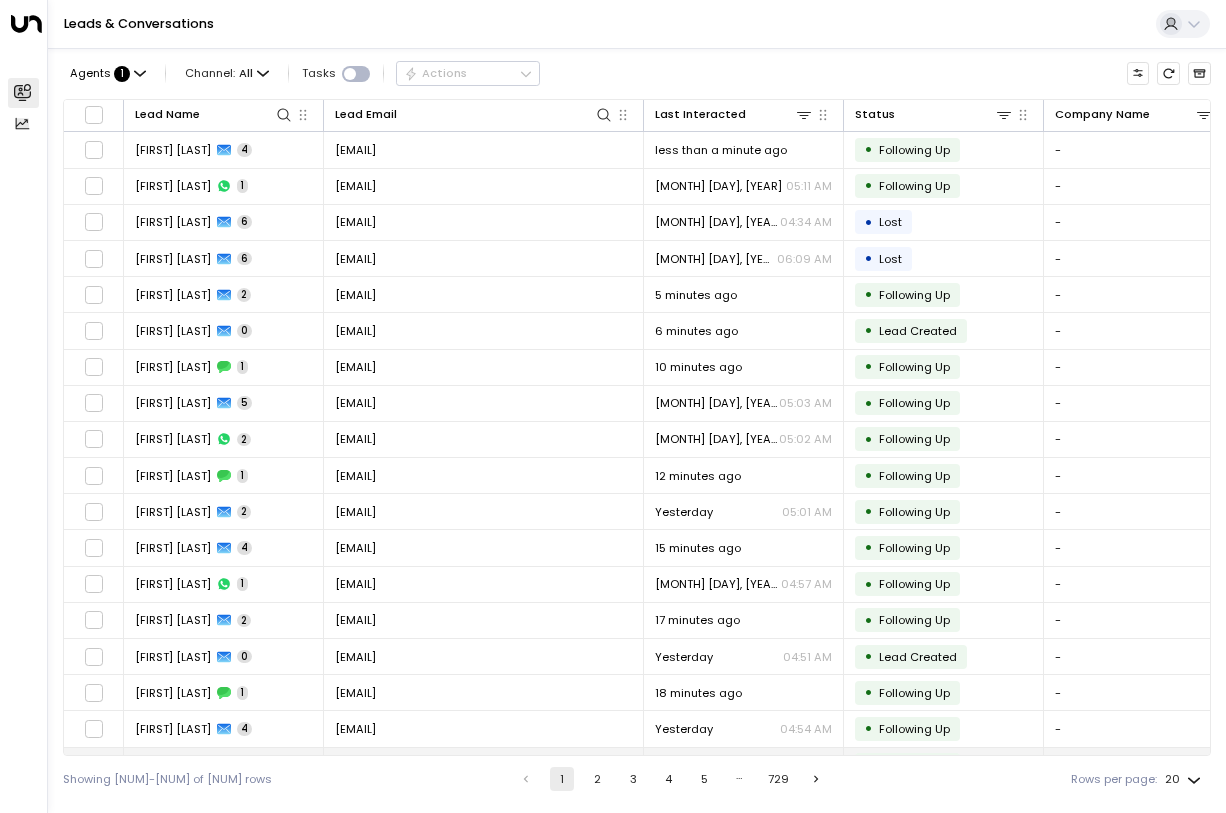 click on "• Following Up" at bounding box center [944, 765] 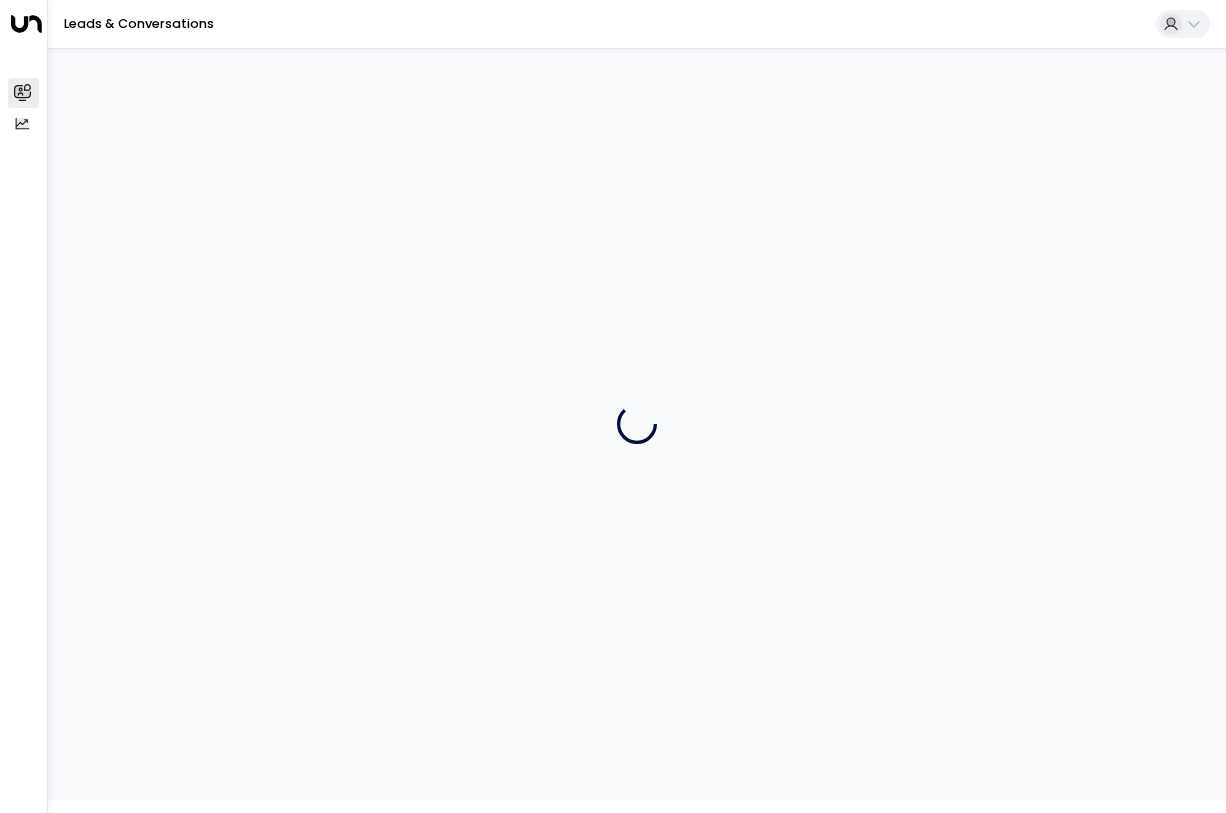 click at bounding box center (637, 424) 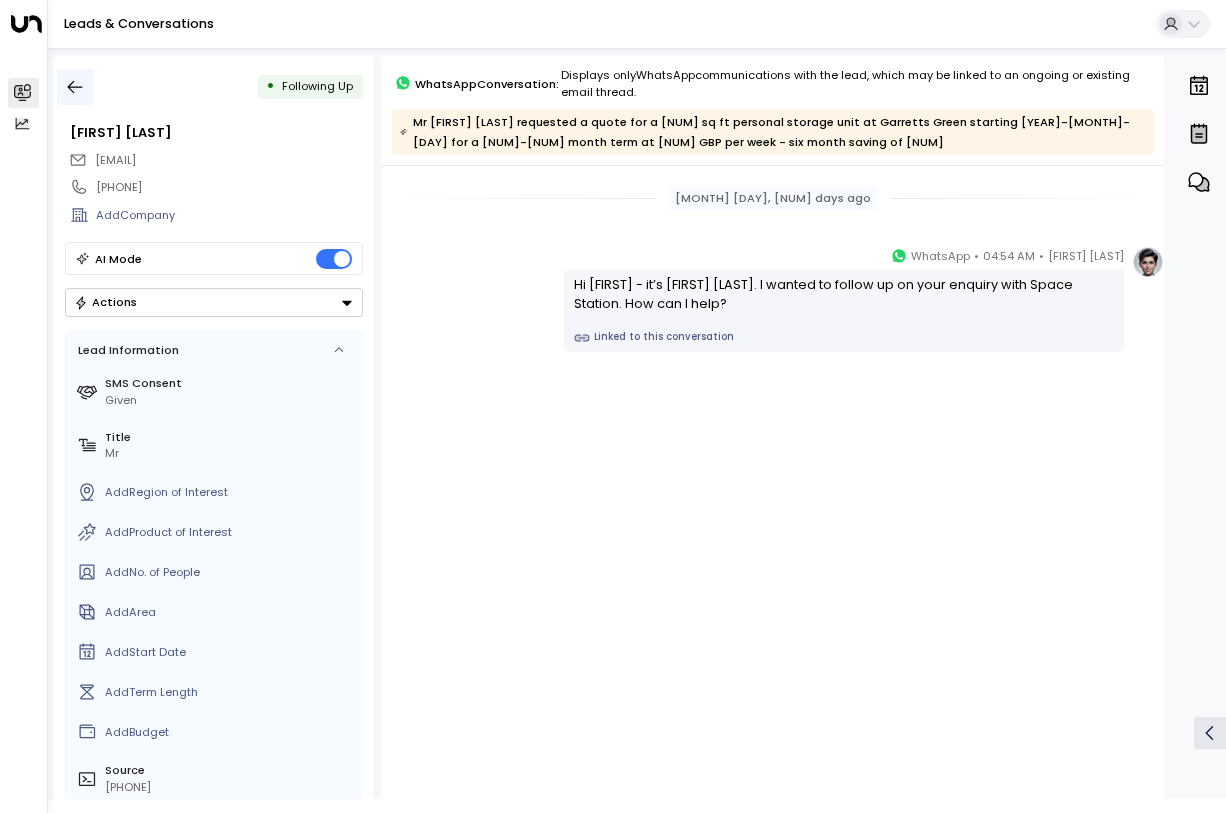 click 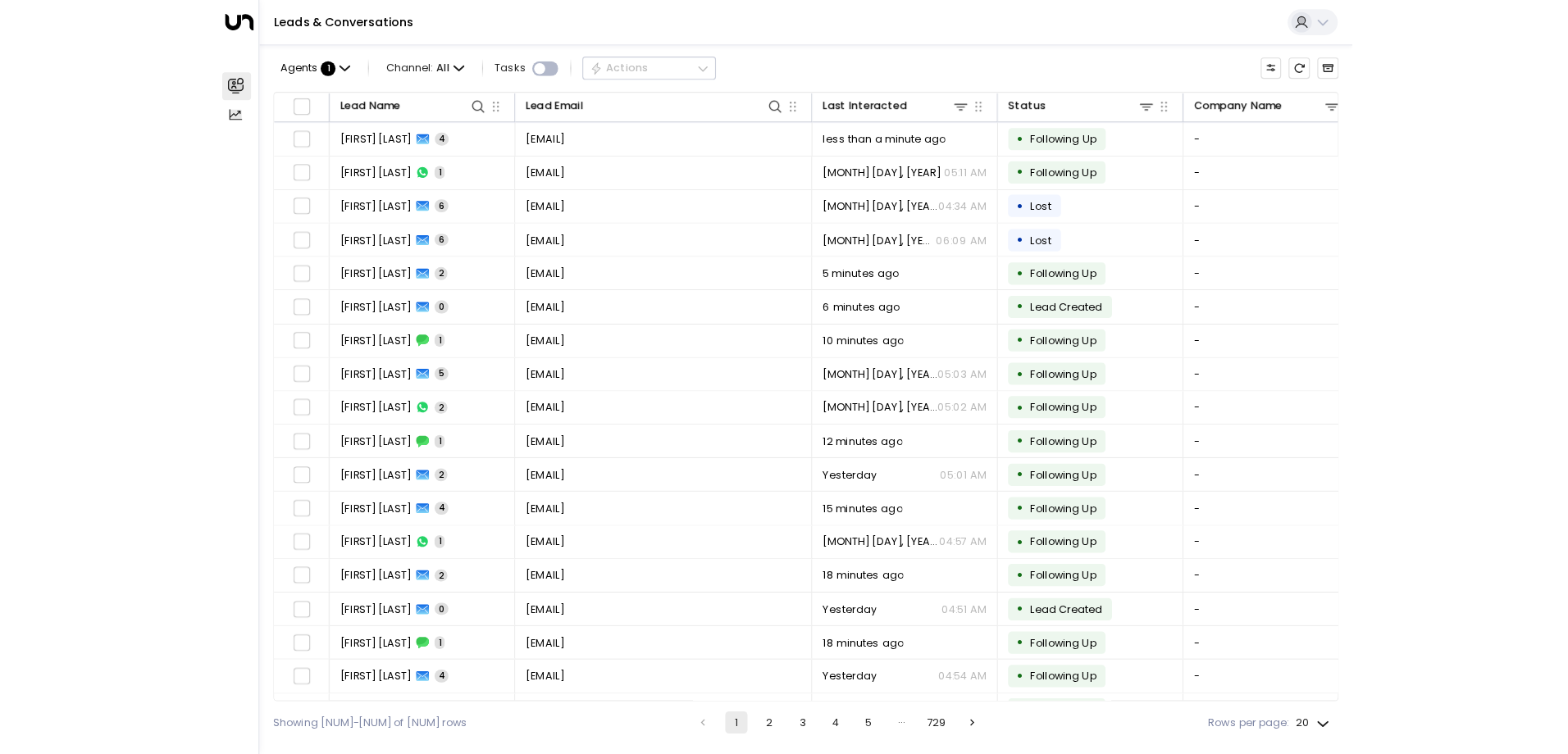 scroll, scrollTop: 86, scrollLeft: 0, axis: vertical 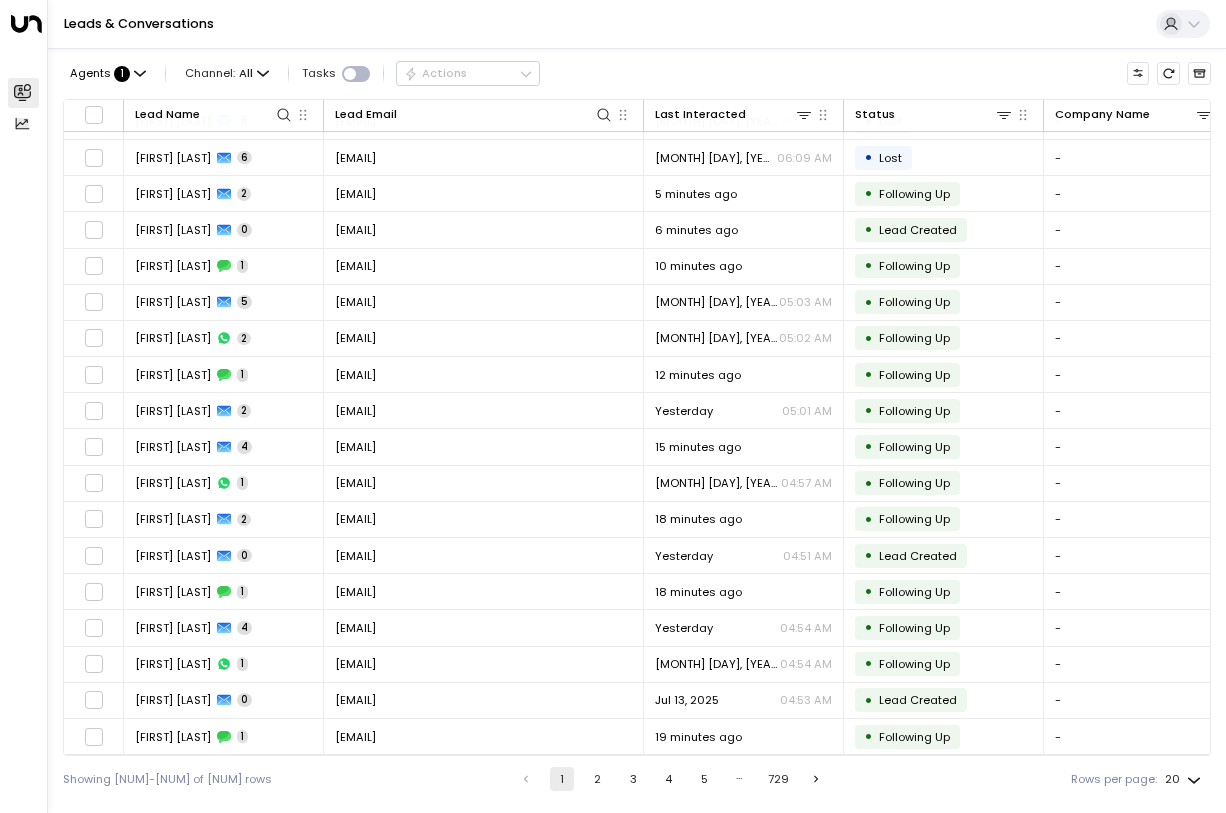 drag, startPoint x: 663, startPoint y: 756, endPoint x: 1130, endPoint y: 756, distance: 467 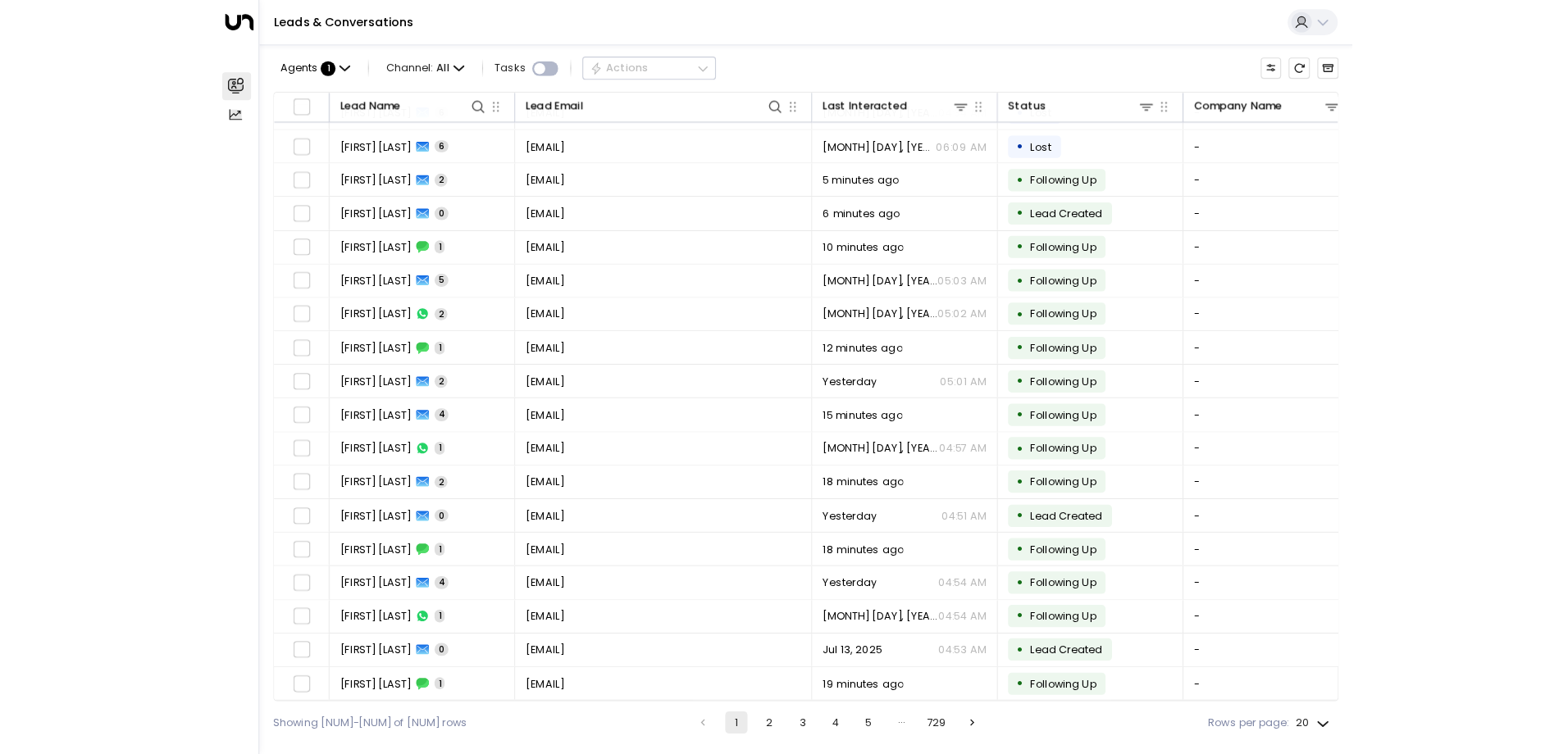 scroll, scrollTop: 36, scrollLeft: 0, axis: vertical 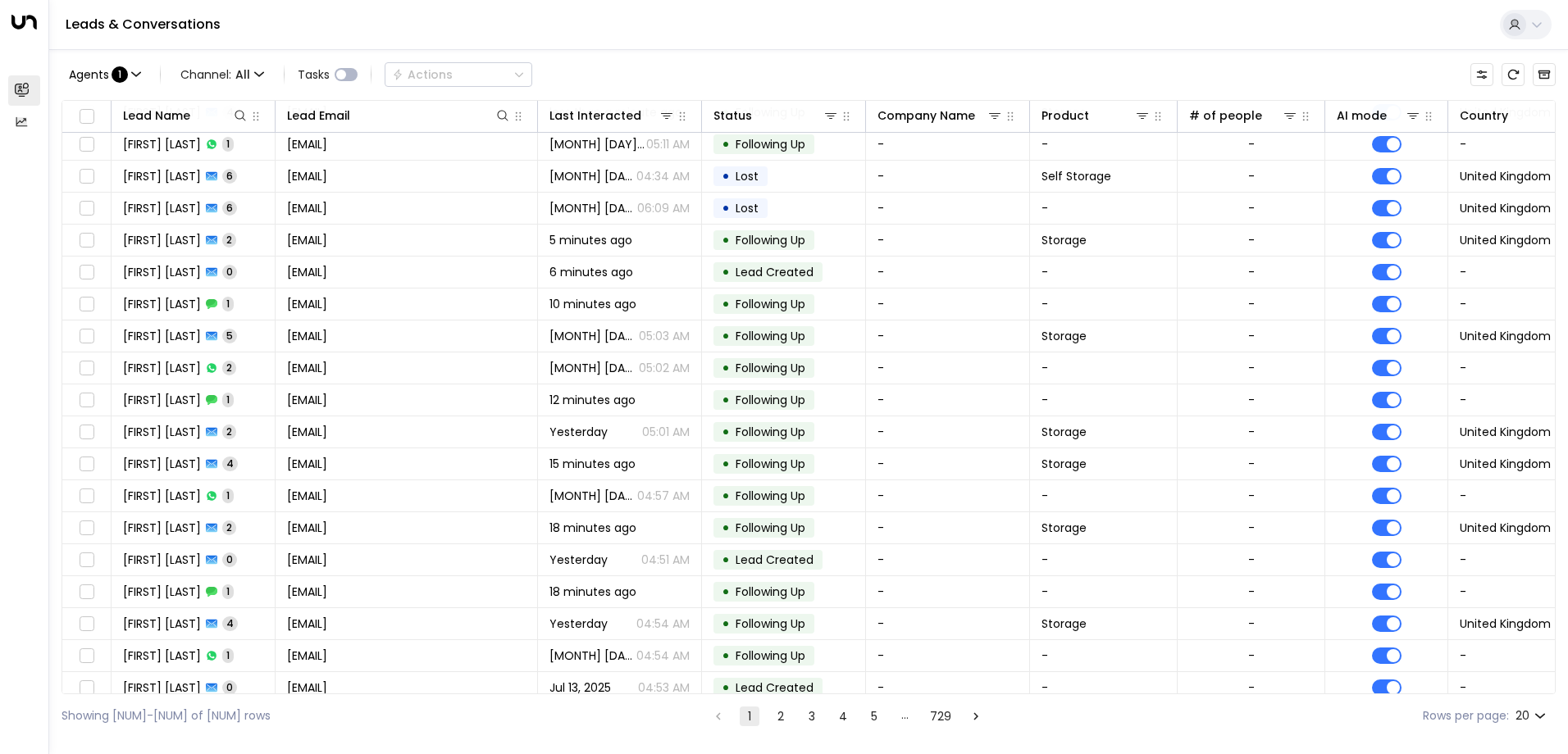 click on "Leads & Conversations" at bounding box center [809, 25] 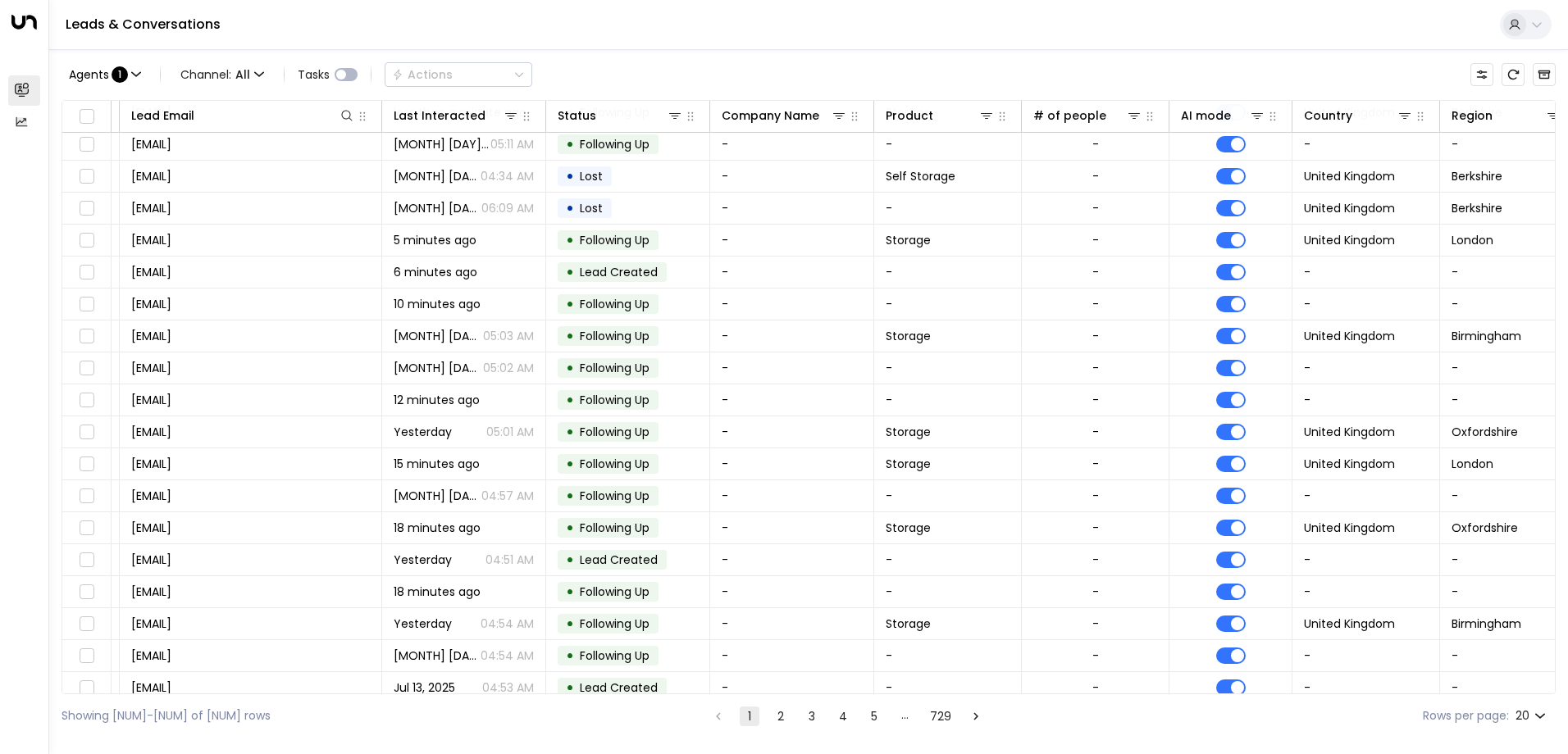 scroll, scrollTop: 36, scrollLeft: 194, axis: both 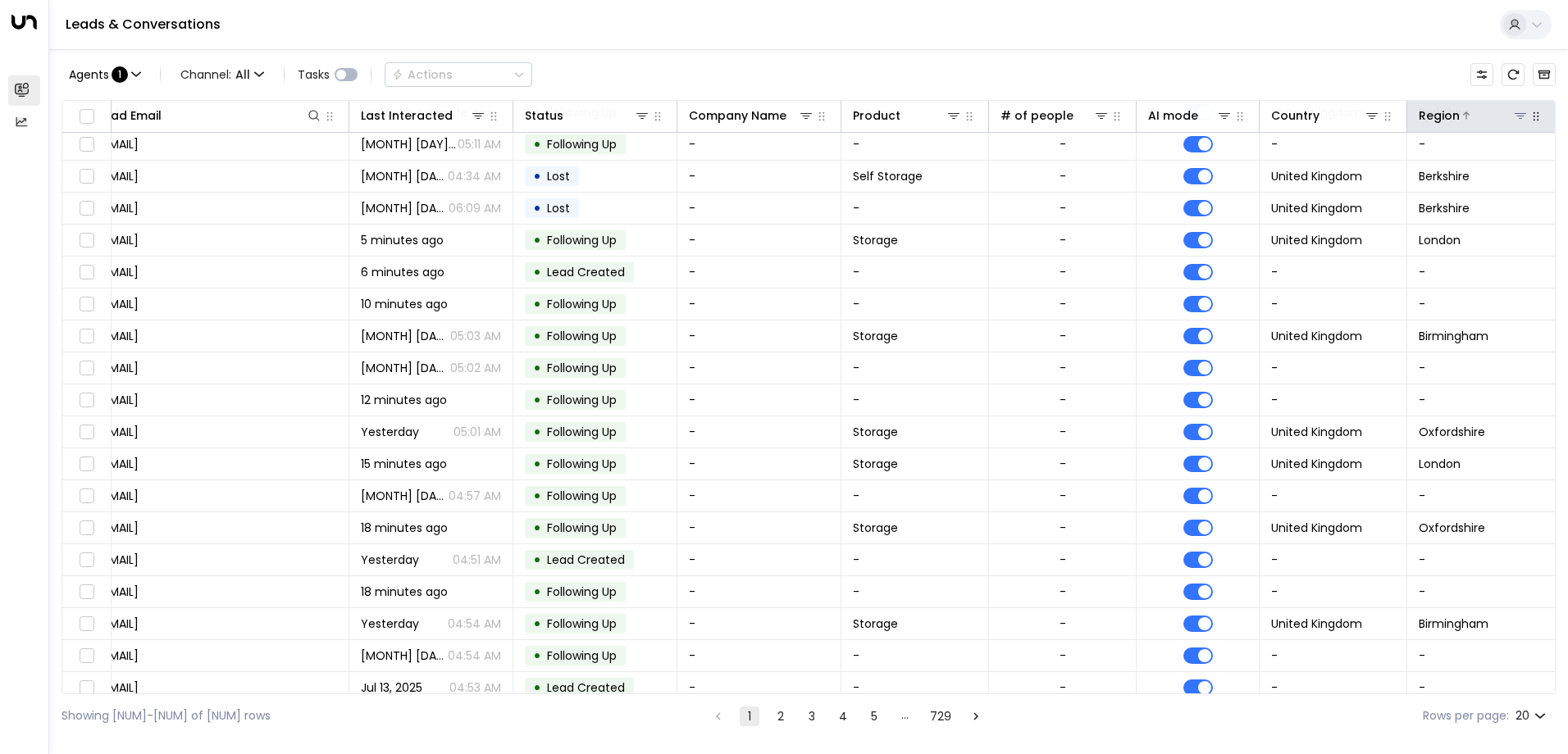 click at bounding box center [1520, 116] 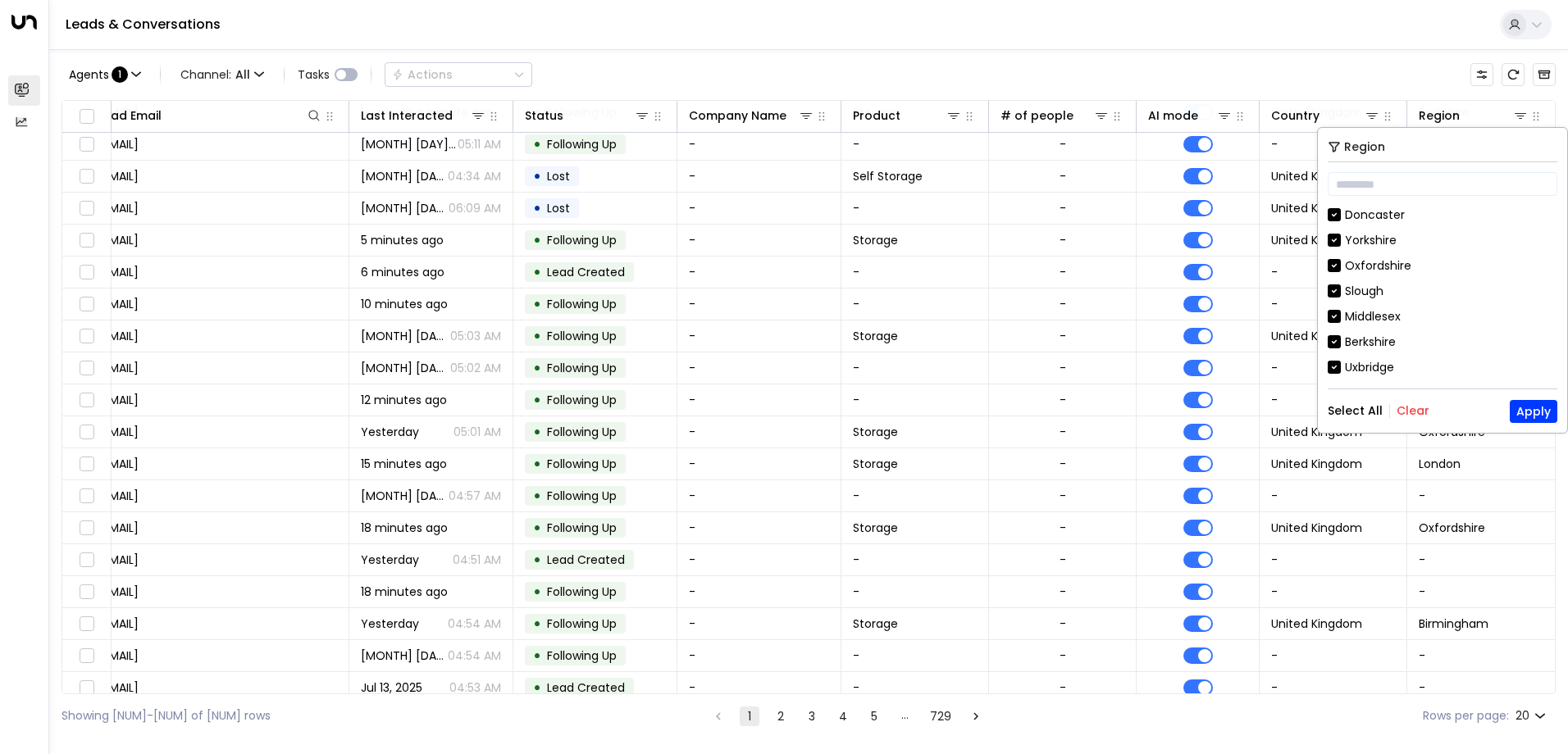 click on "Clear" at bounding box center [1413, 411] 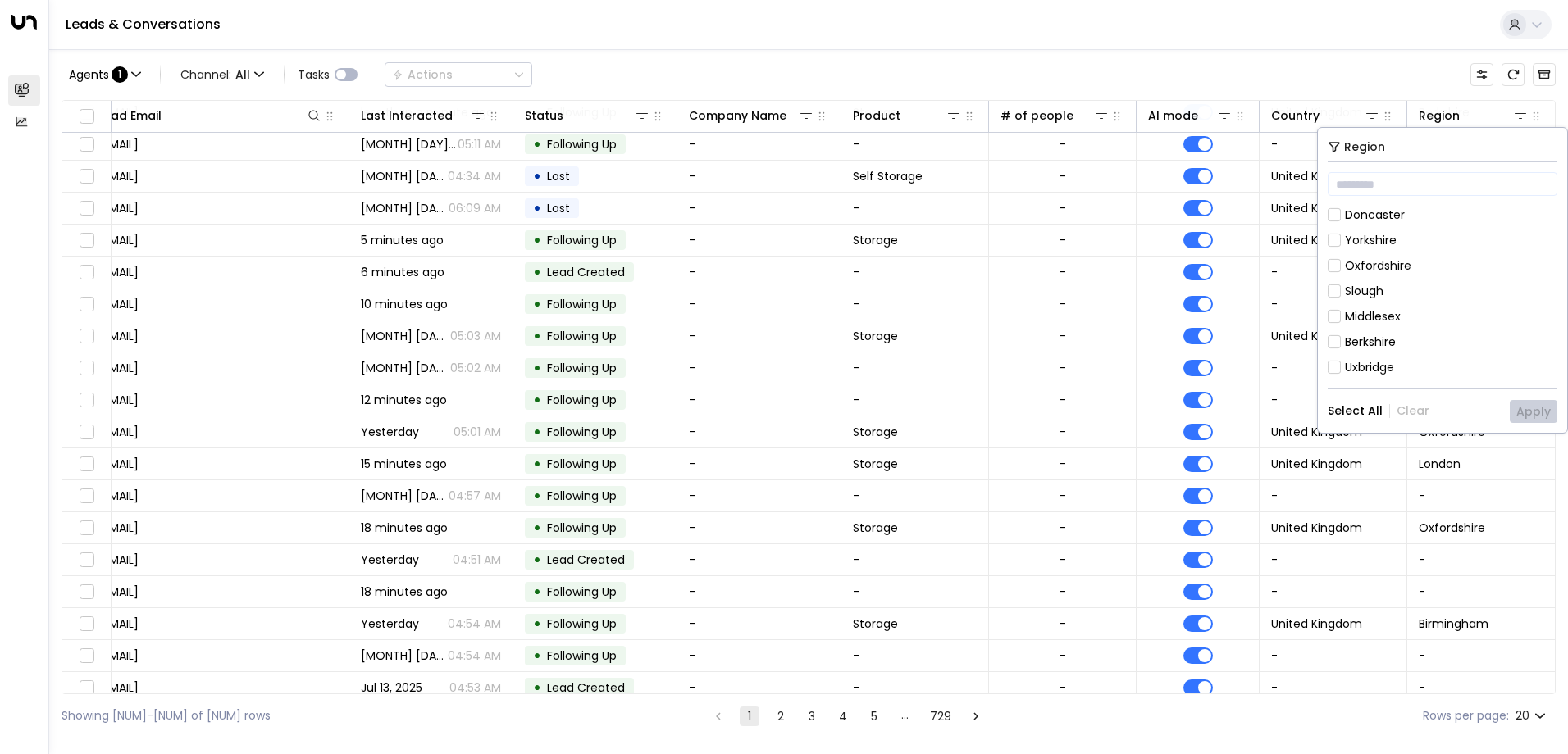 scroll, scrollTop: 252, scrollLeft: 0, axis: vertical 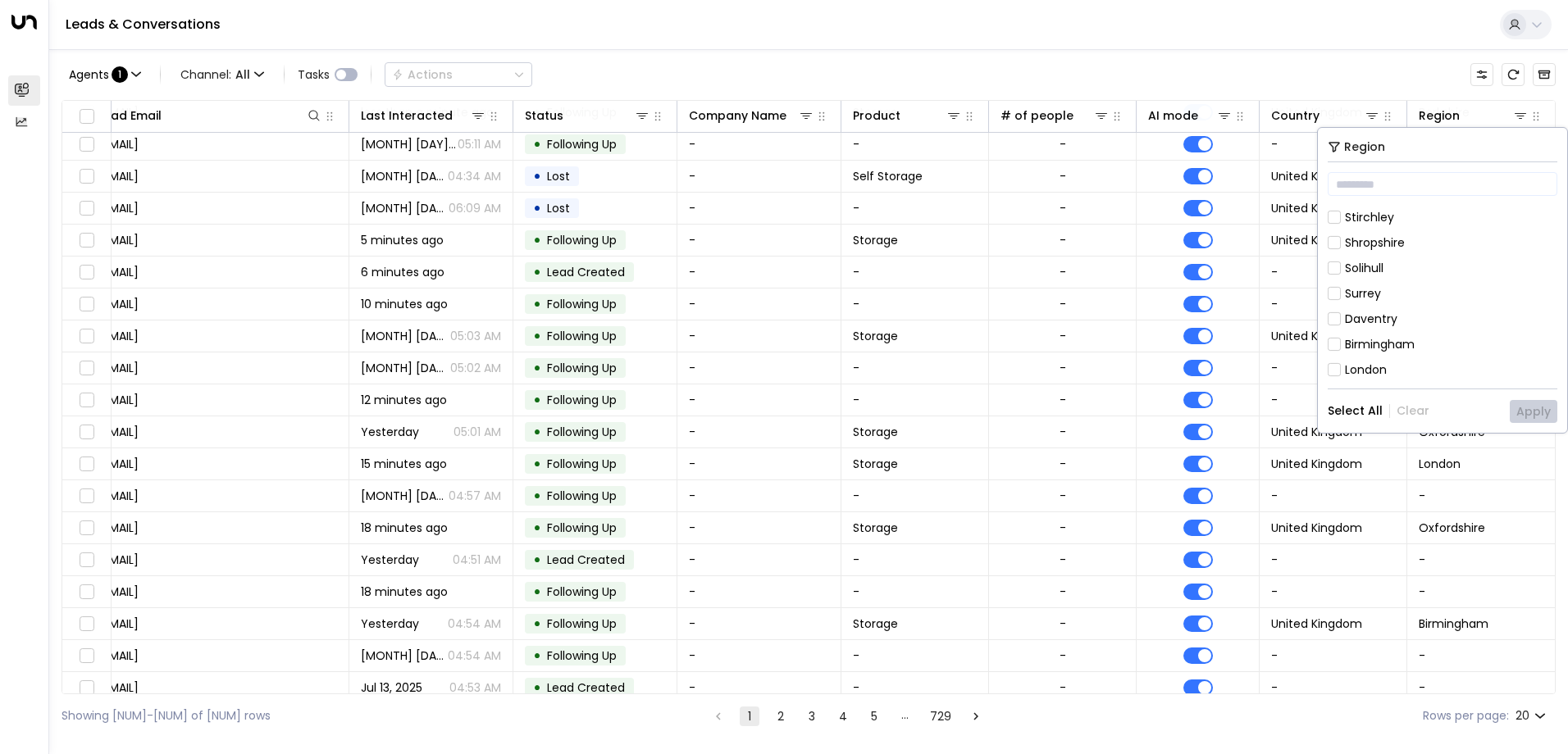 click on "Shropshire" at bounding box center (1374, 243) 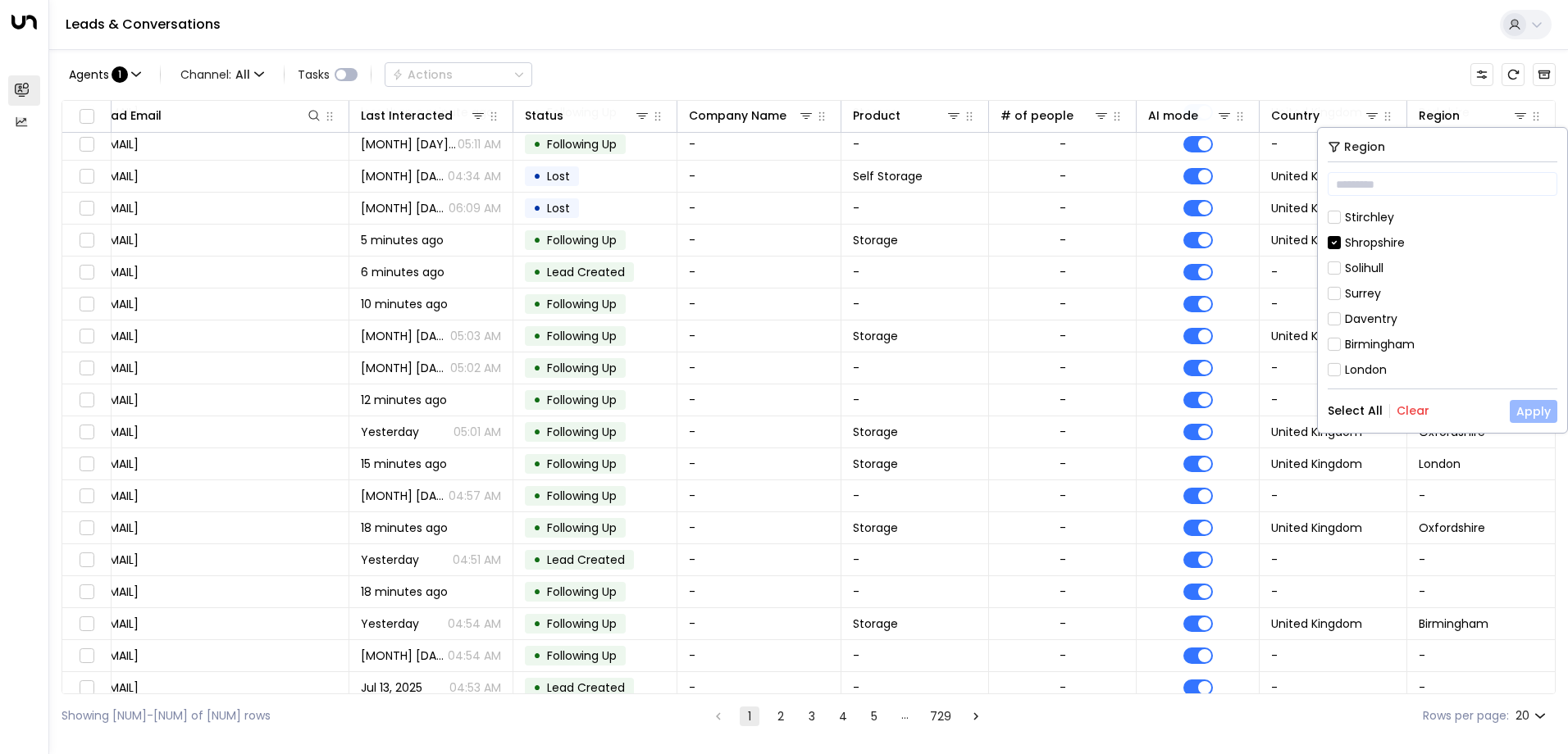click on "Apply" at bounding box center (1534, 411) 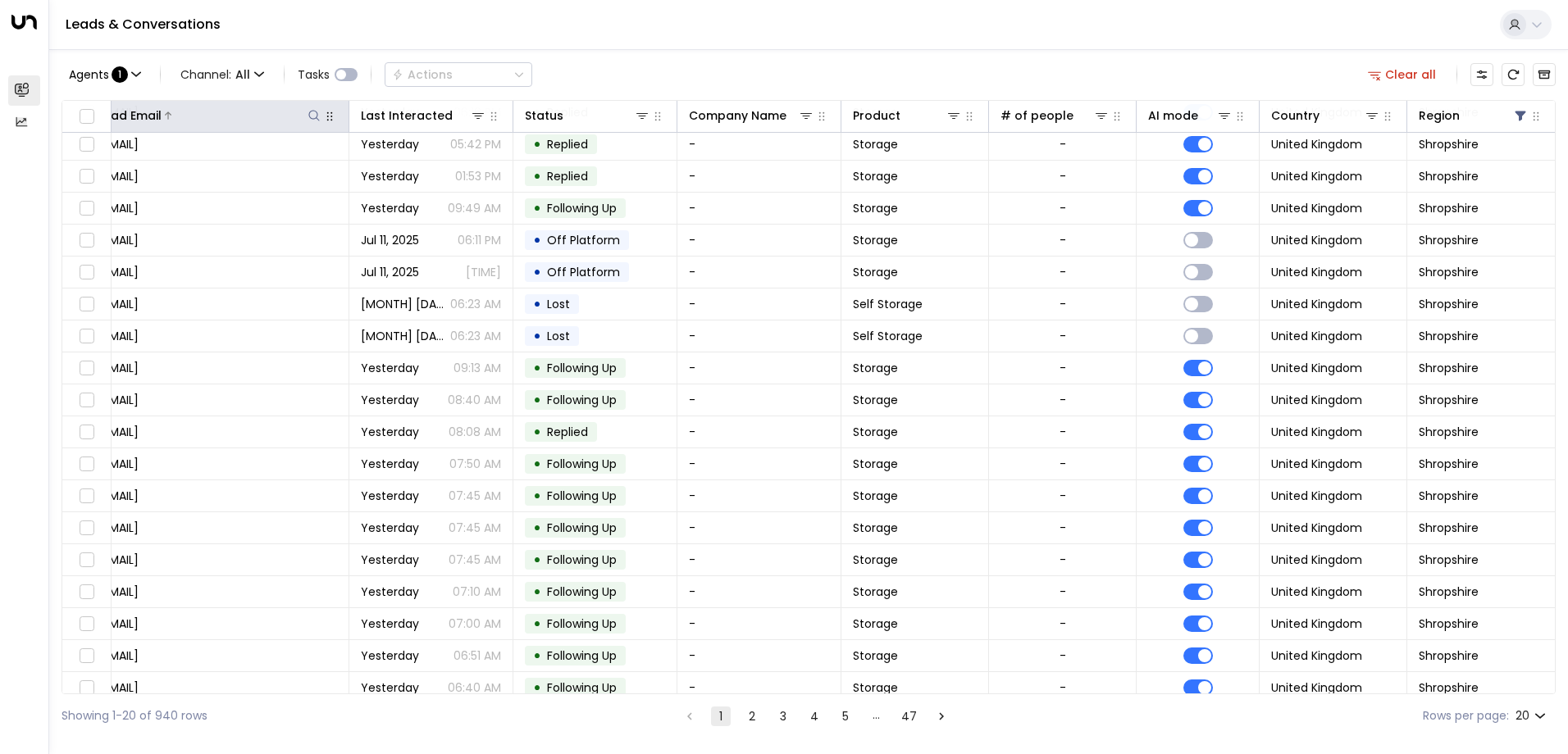 click 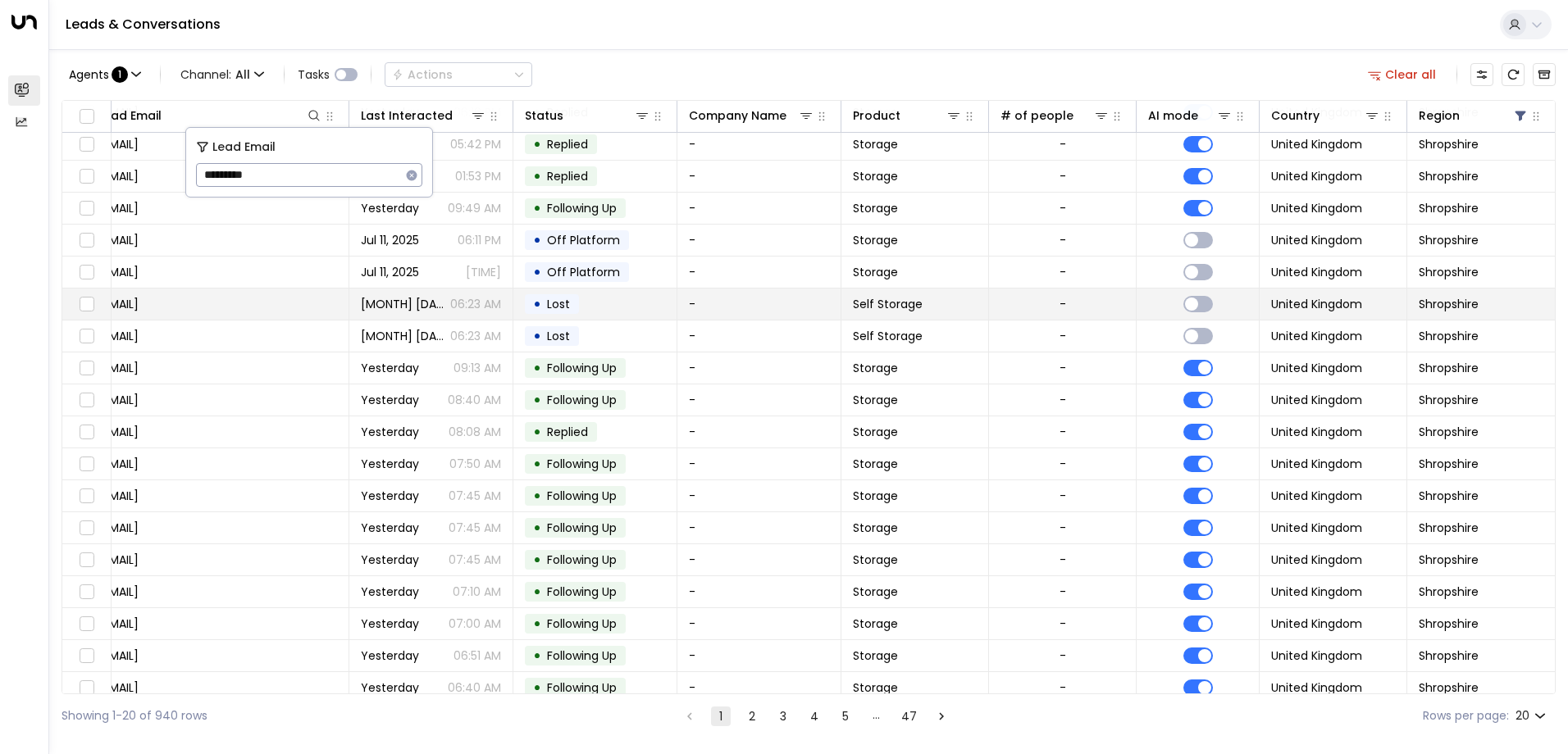 type on "*********" 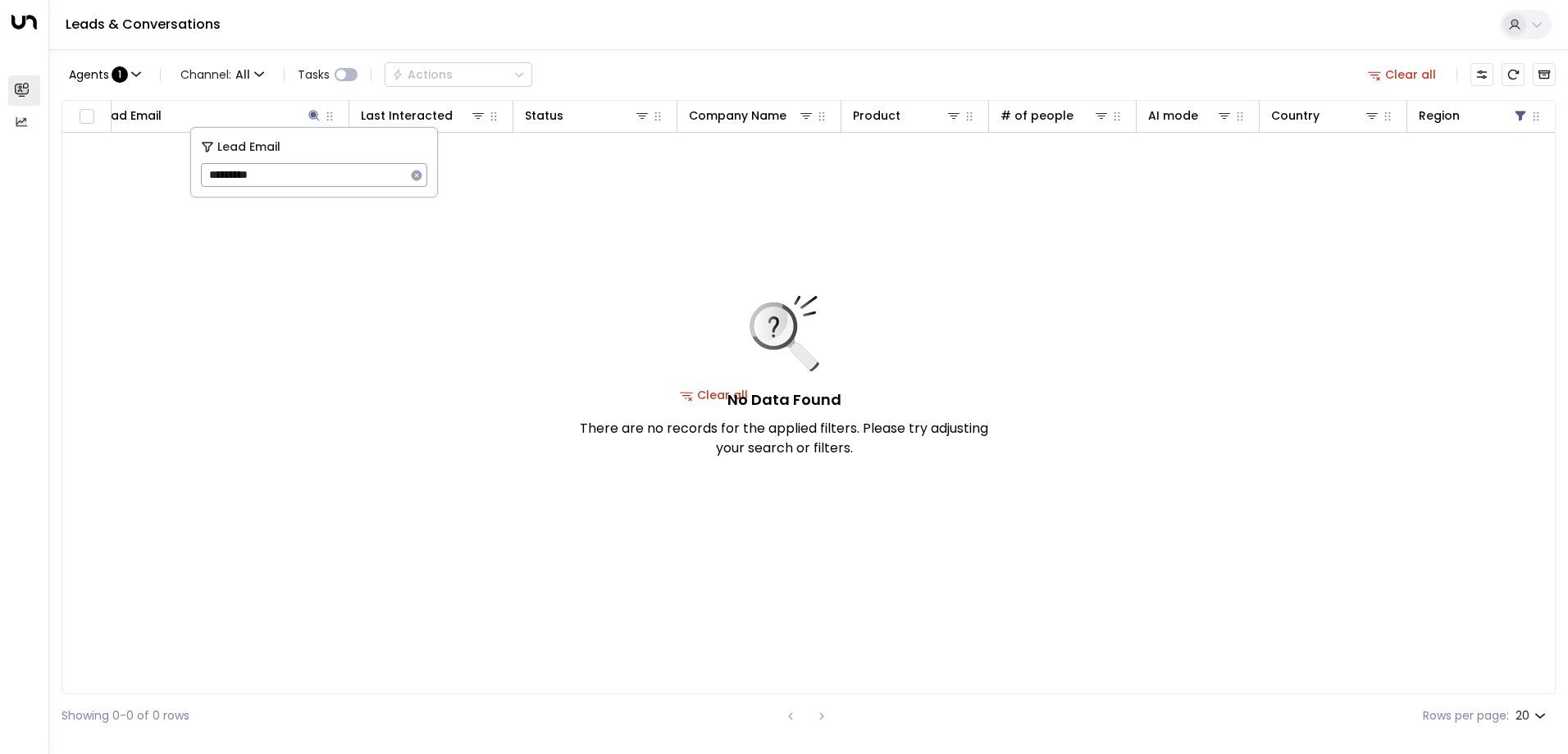 scroll, scrollTop: 0, scrollLeft: 189, axis: horizontal 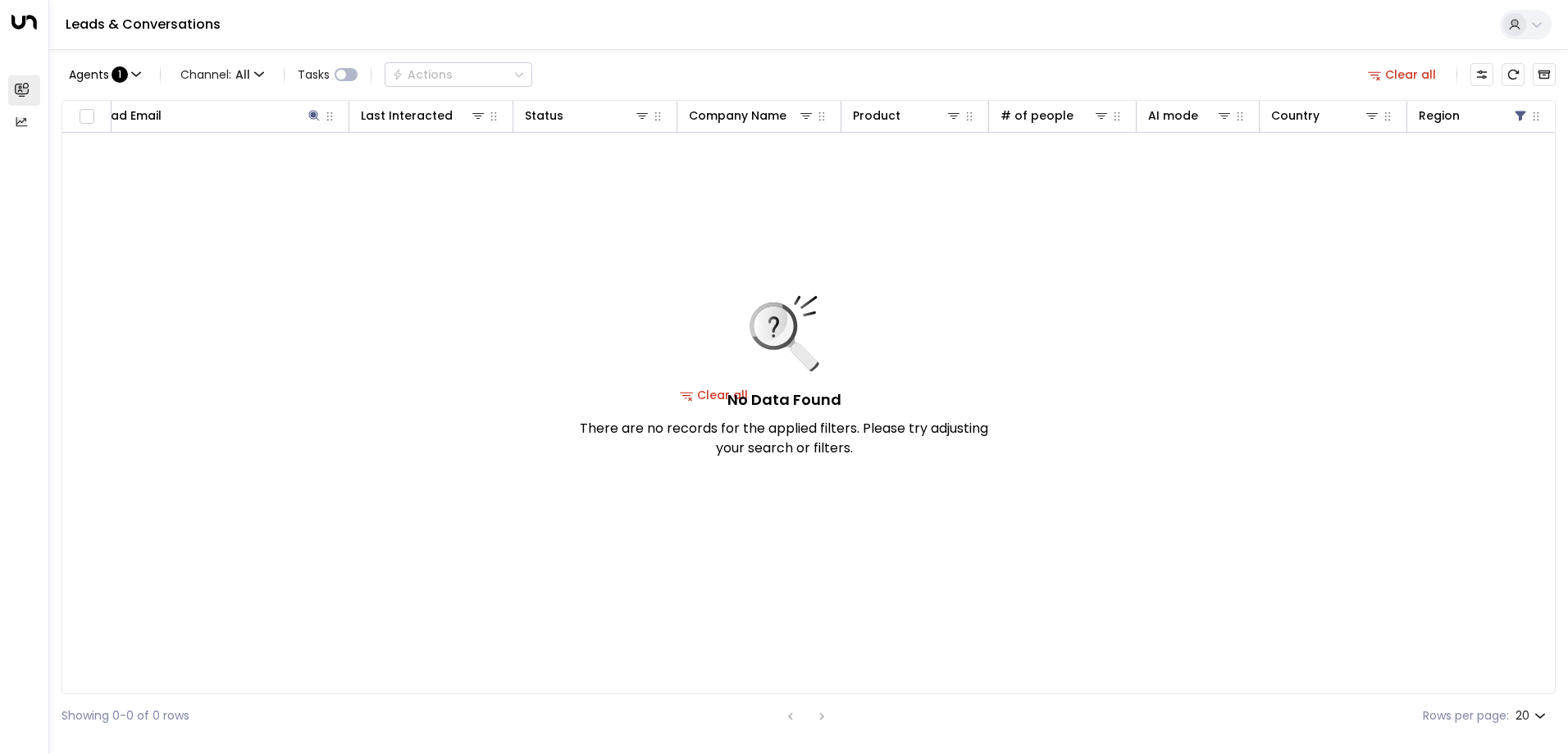 click on "Agents : 1 Channel: All Tasks   Actions Clear all" at bounding box center [809, 75] 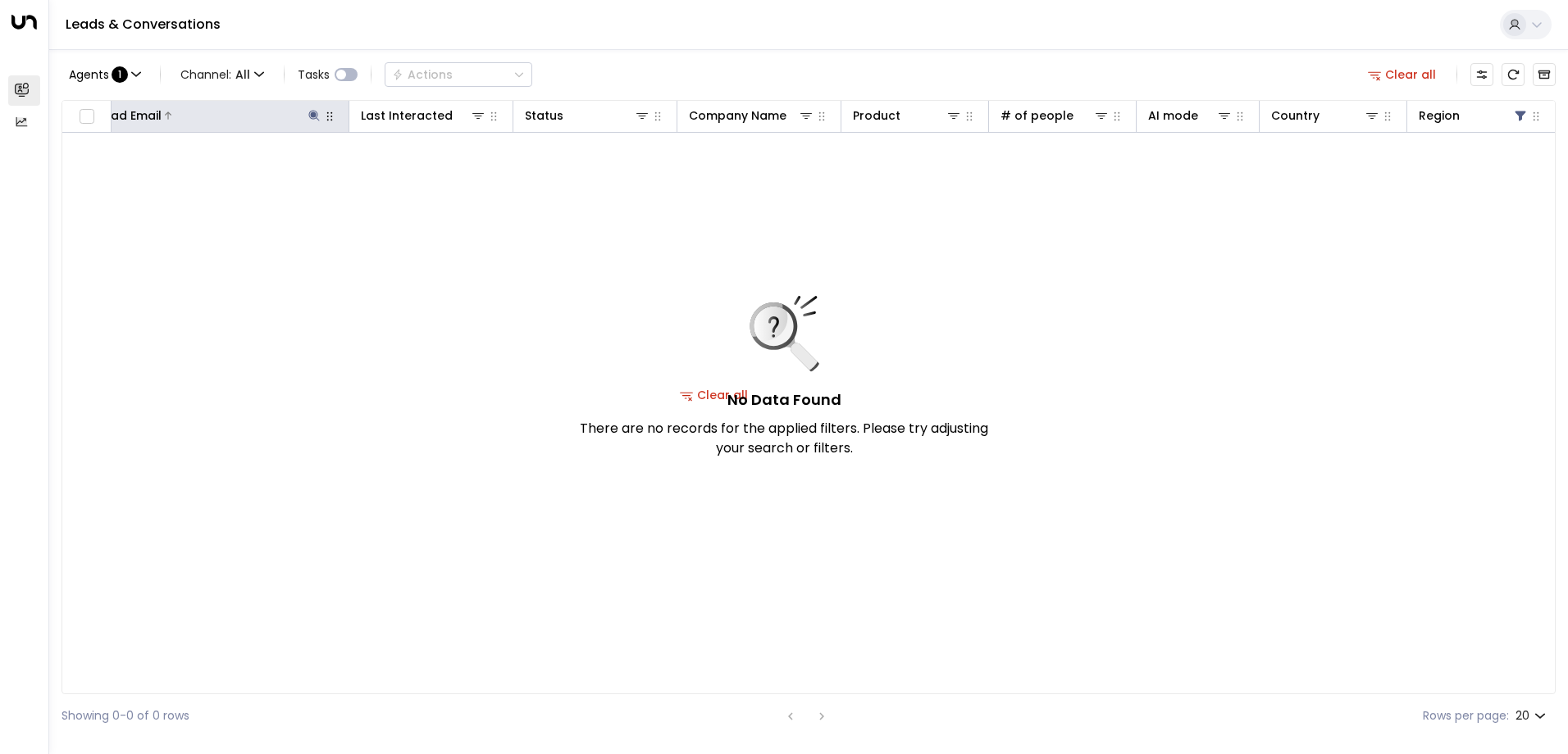 click 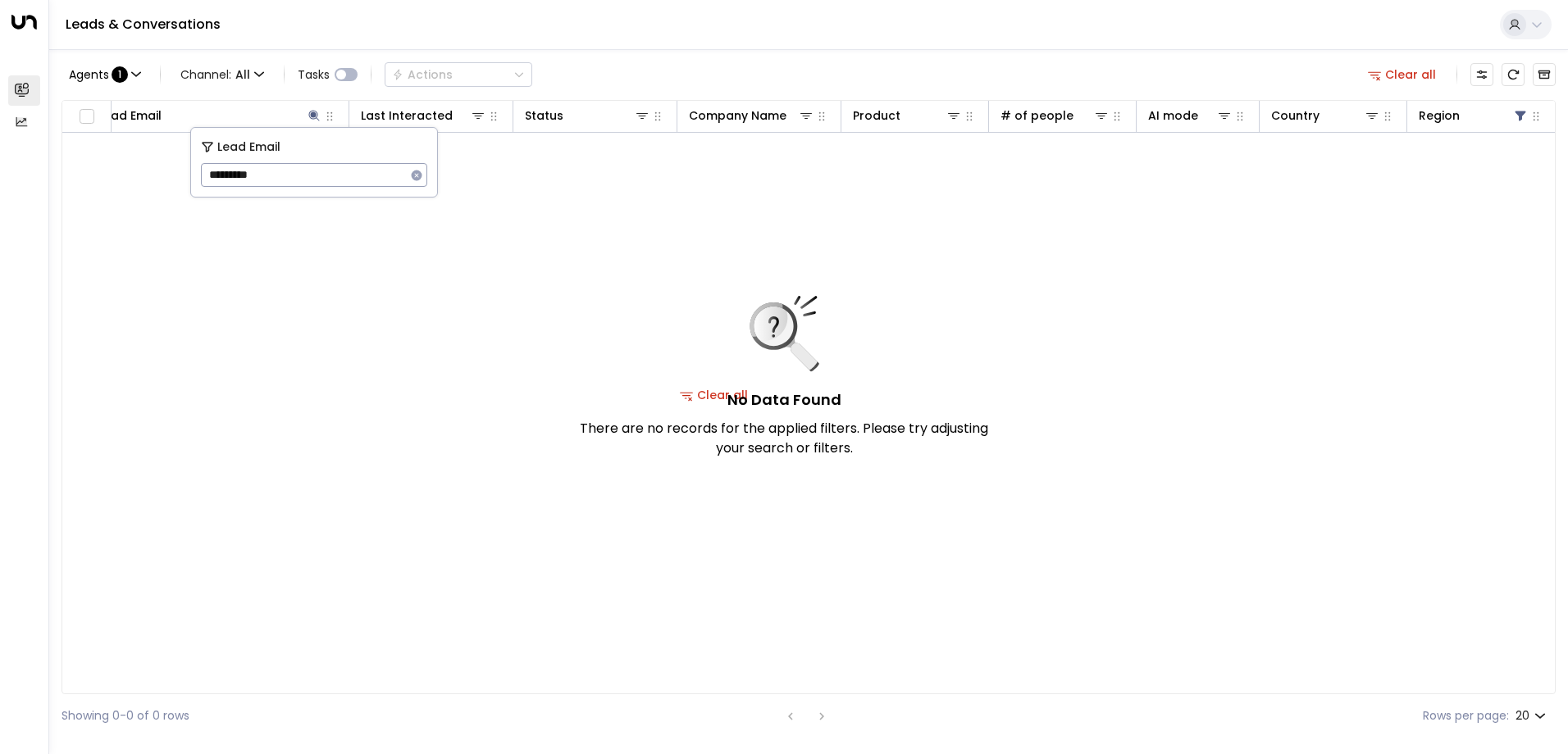 drag, startPoint x: 226, startPoint y: 176, endPoint x: 162, endPoint y: 153, distance: 68.0074 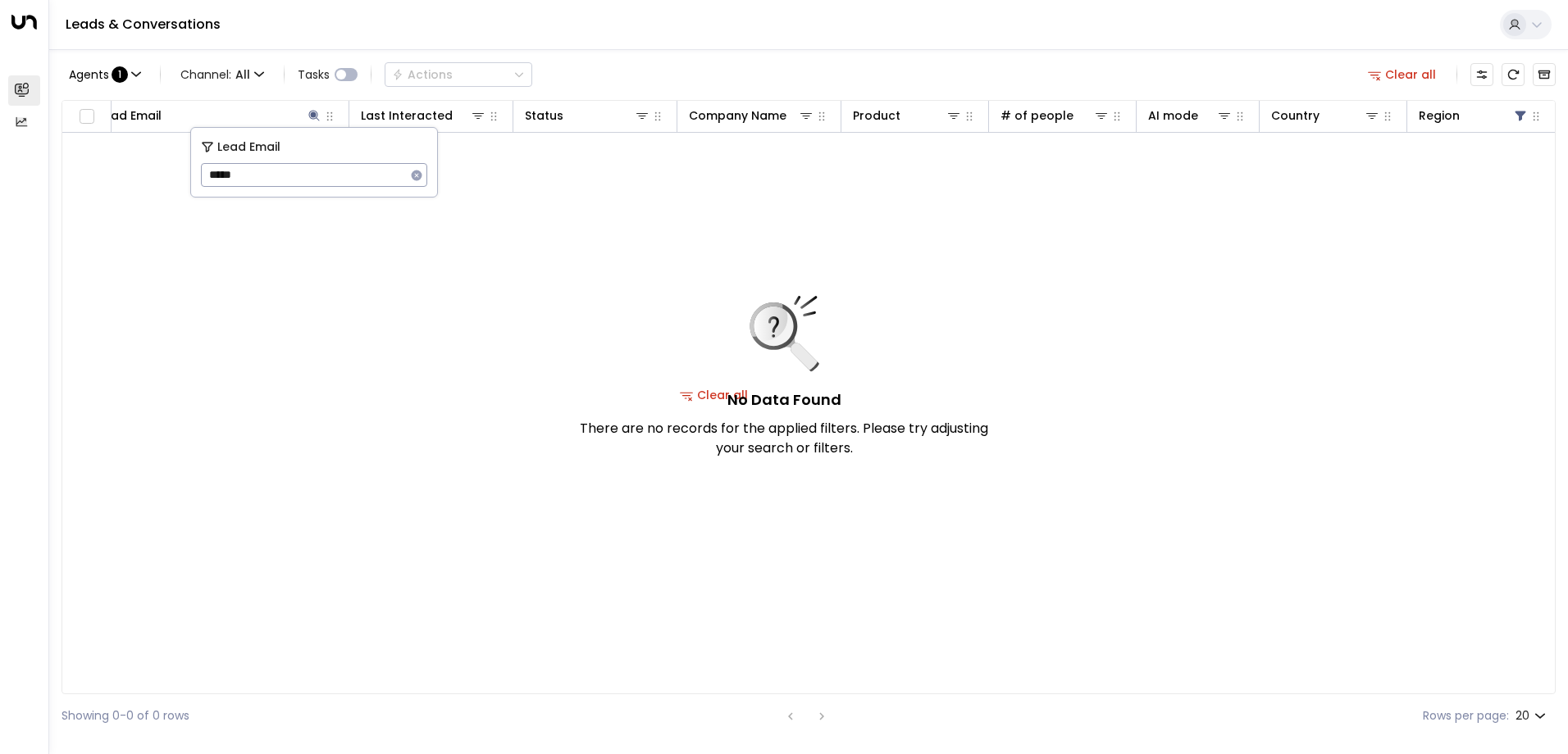 type on "*****" 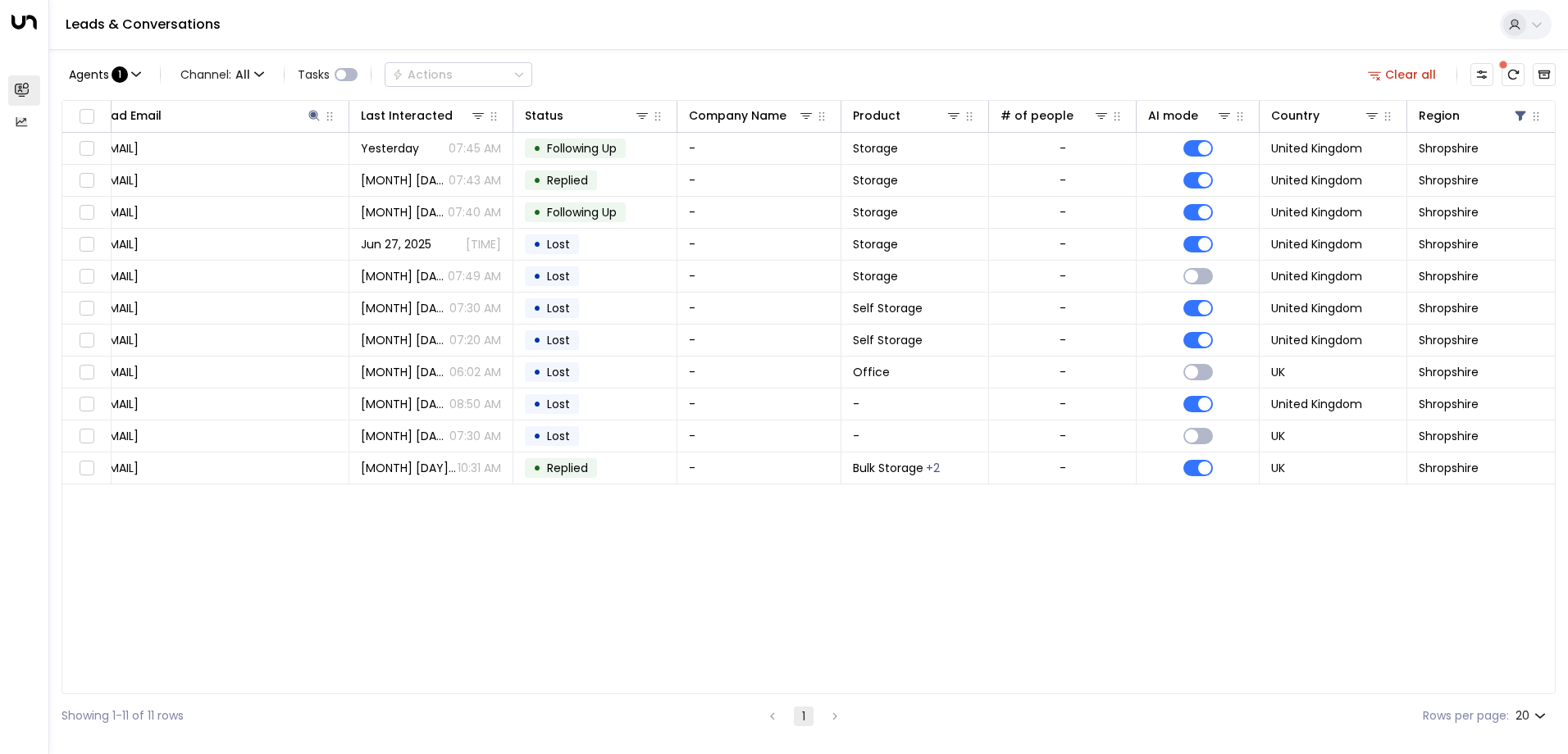scroll, scrollTop: 0, scrollLeft: 0, axis: both 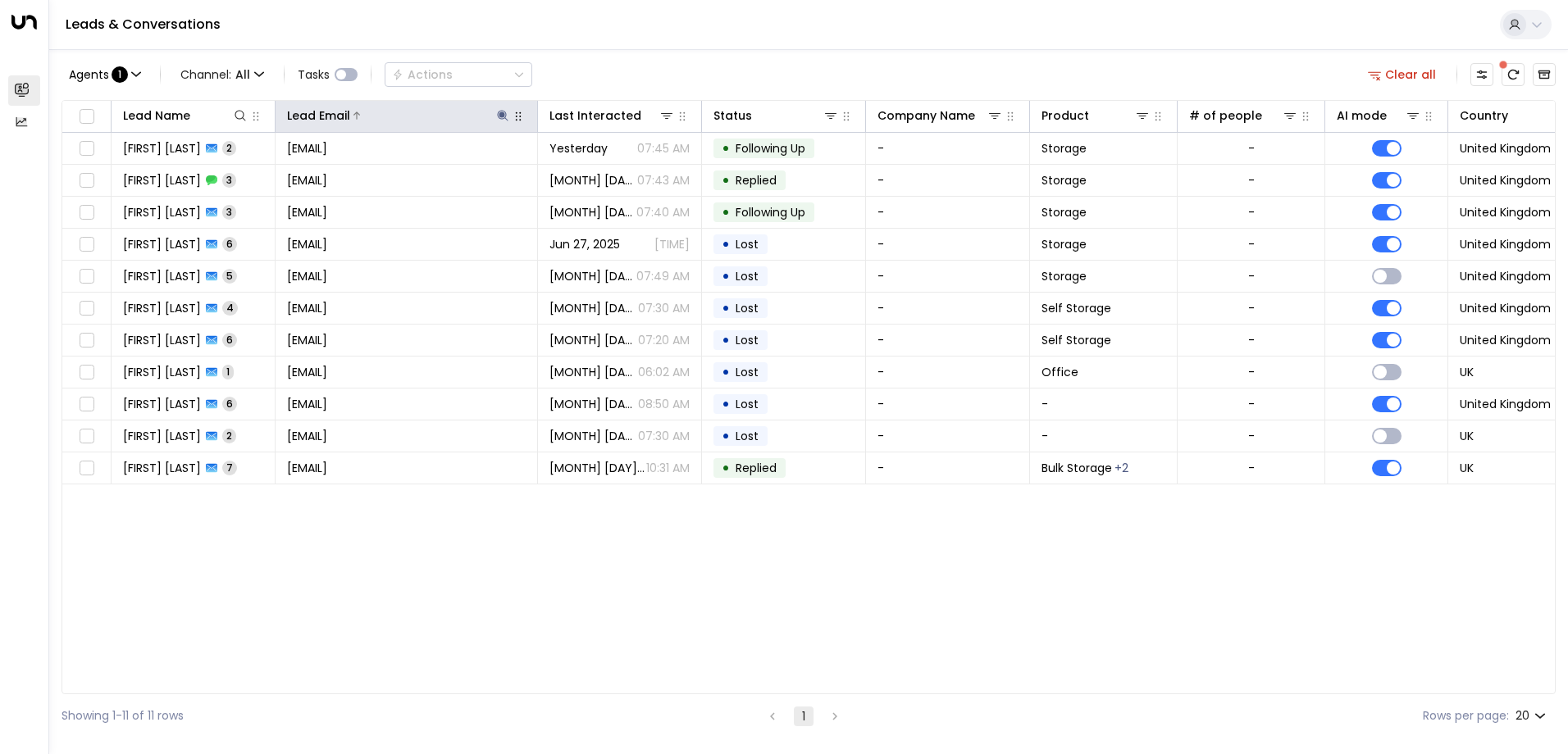 click 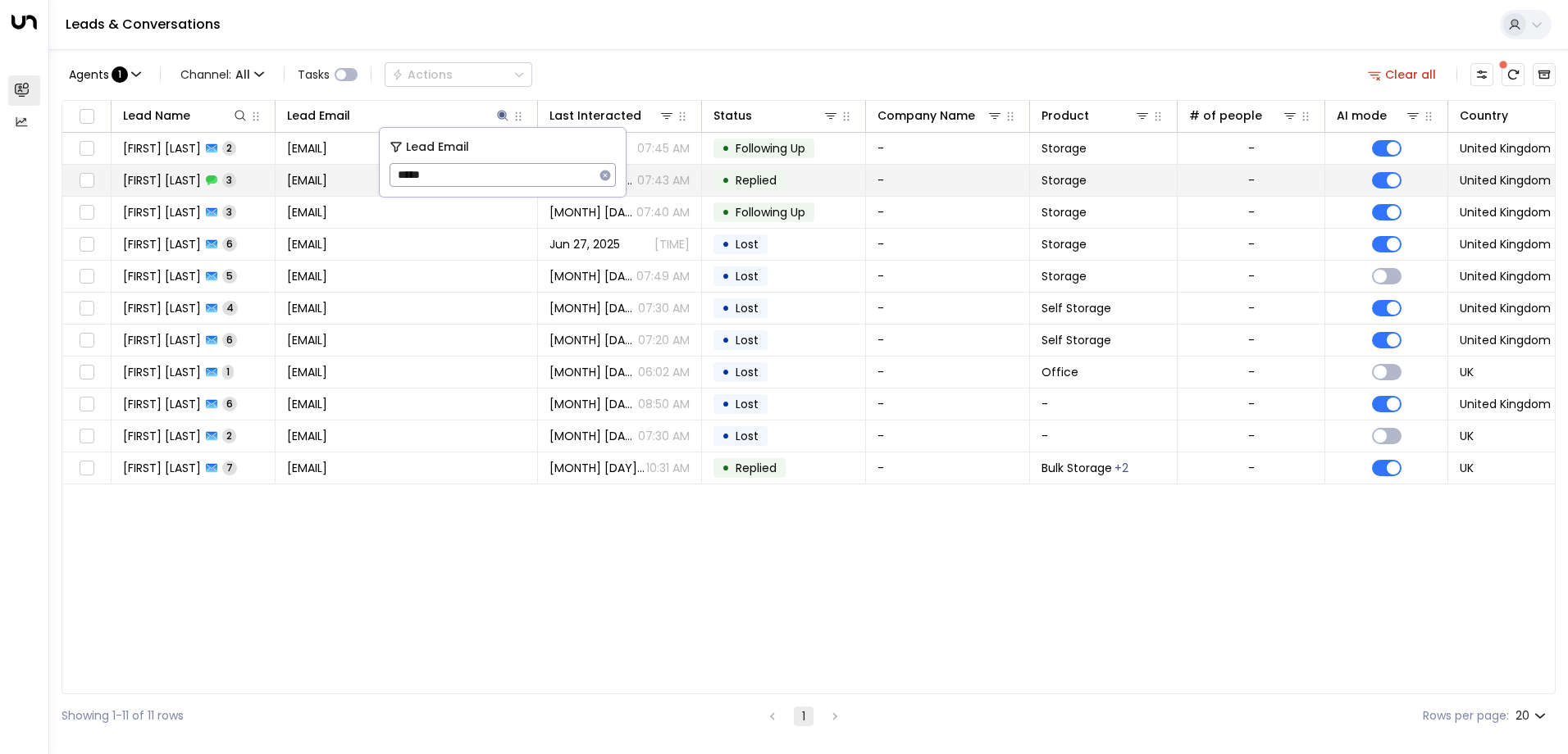 drag, startPoint x: 449, startPoint y: 181, endPoint x: 345, endPoint y: 174, distance: 104.23531 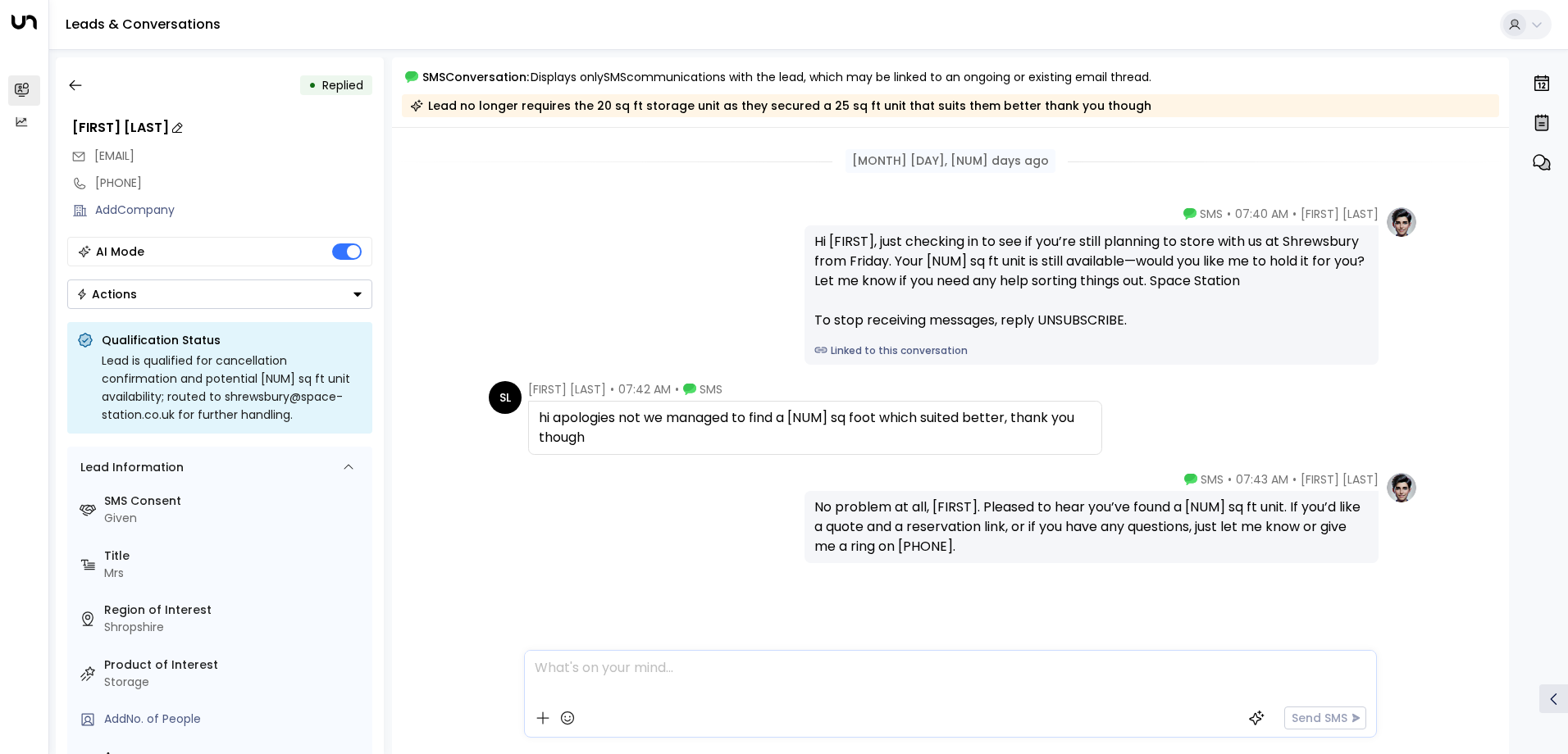 click on "[FIRST] [LAST]" at bounding box center (222, 128) 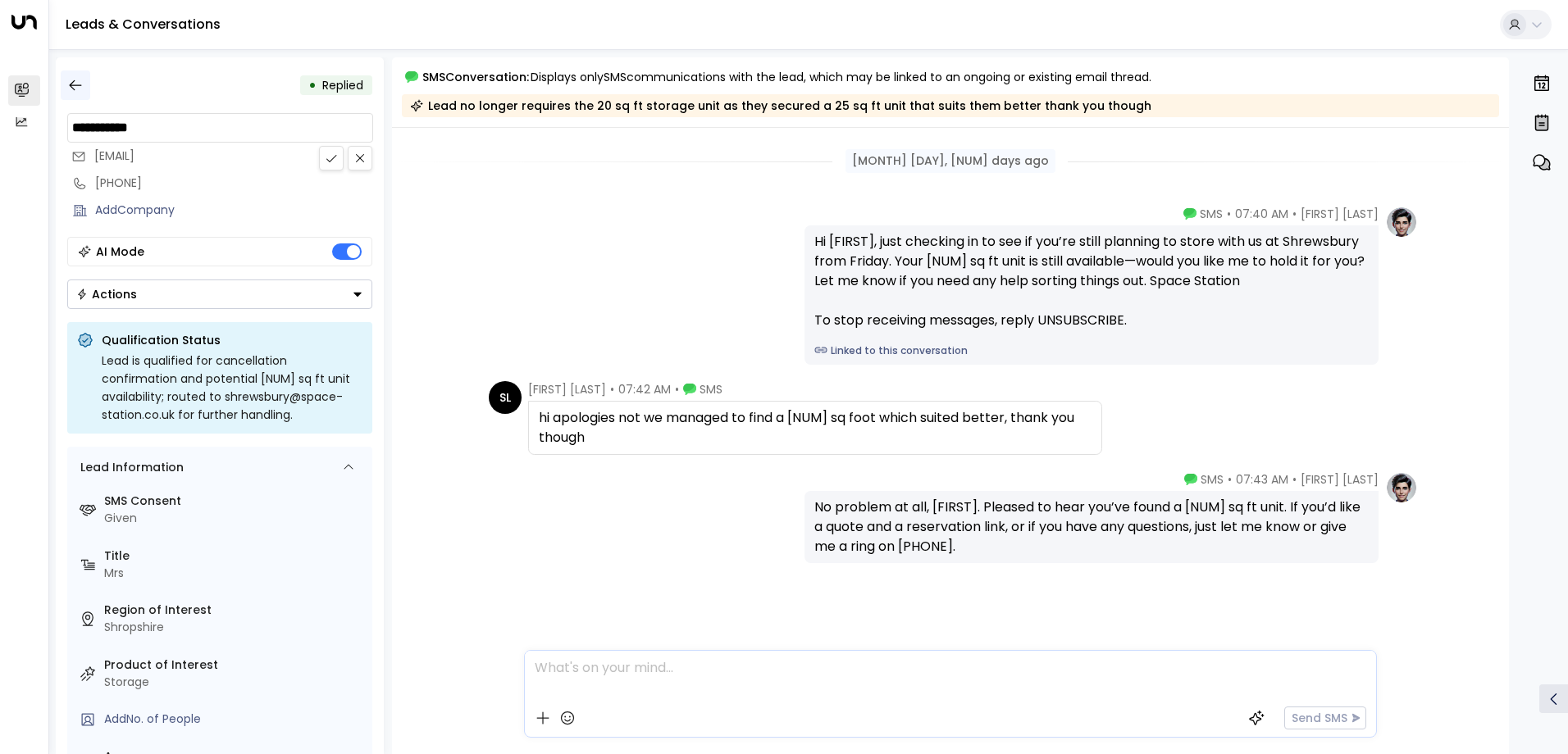 click 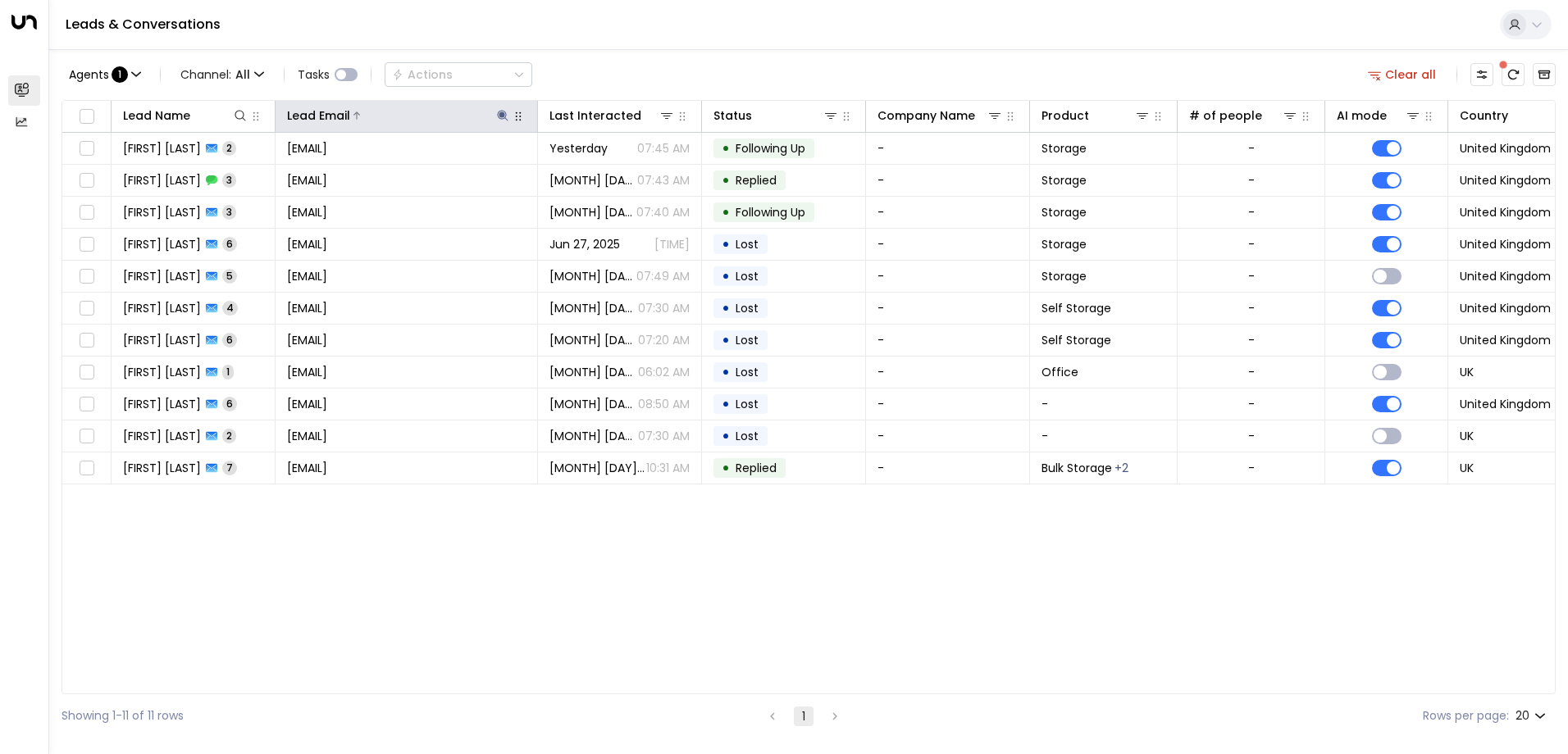click 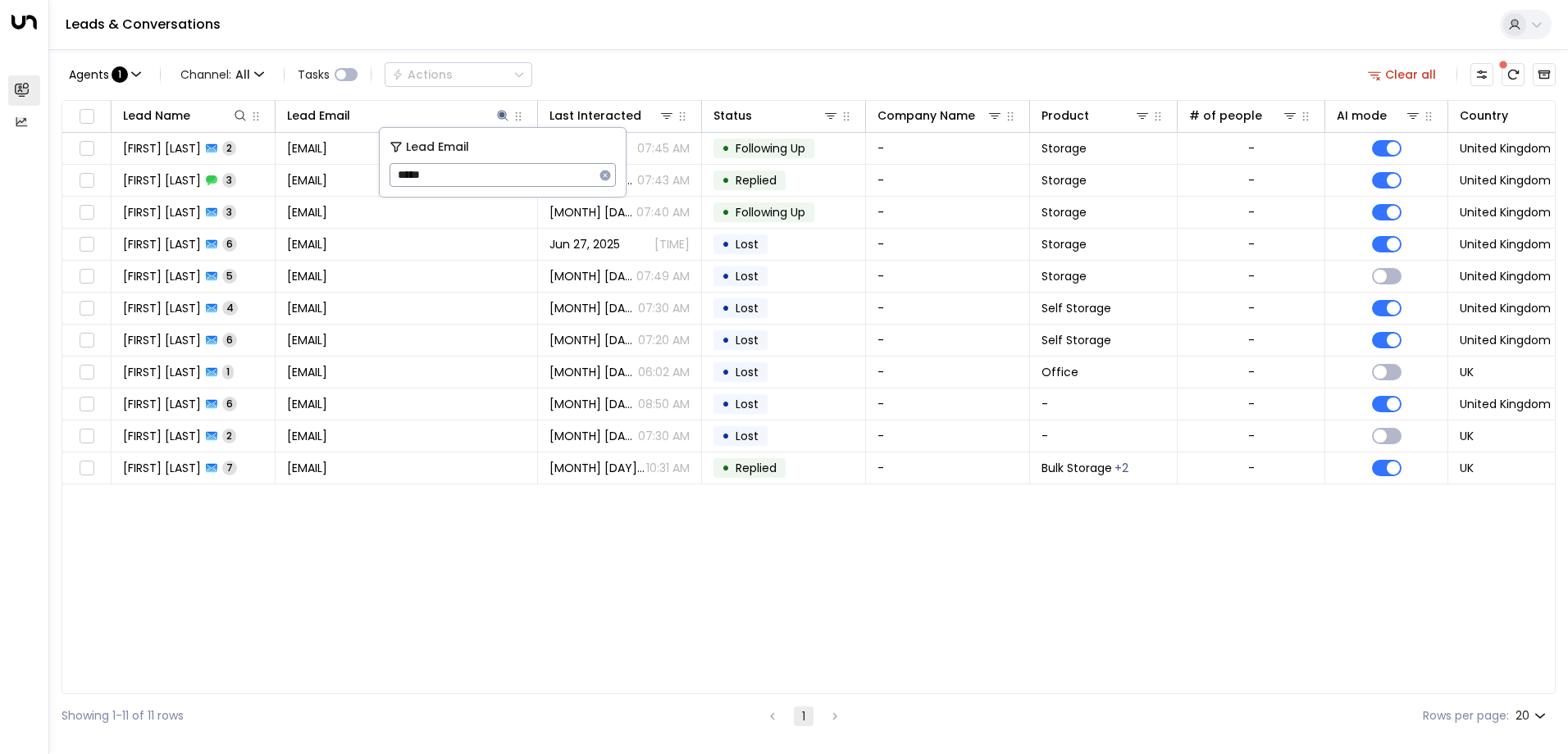 drag, startPoint x: 482, startPoint y: 170, endPoint x: 387, endPoint y: 170, distance: 95 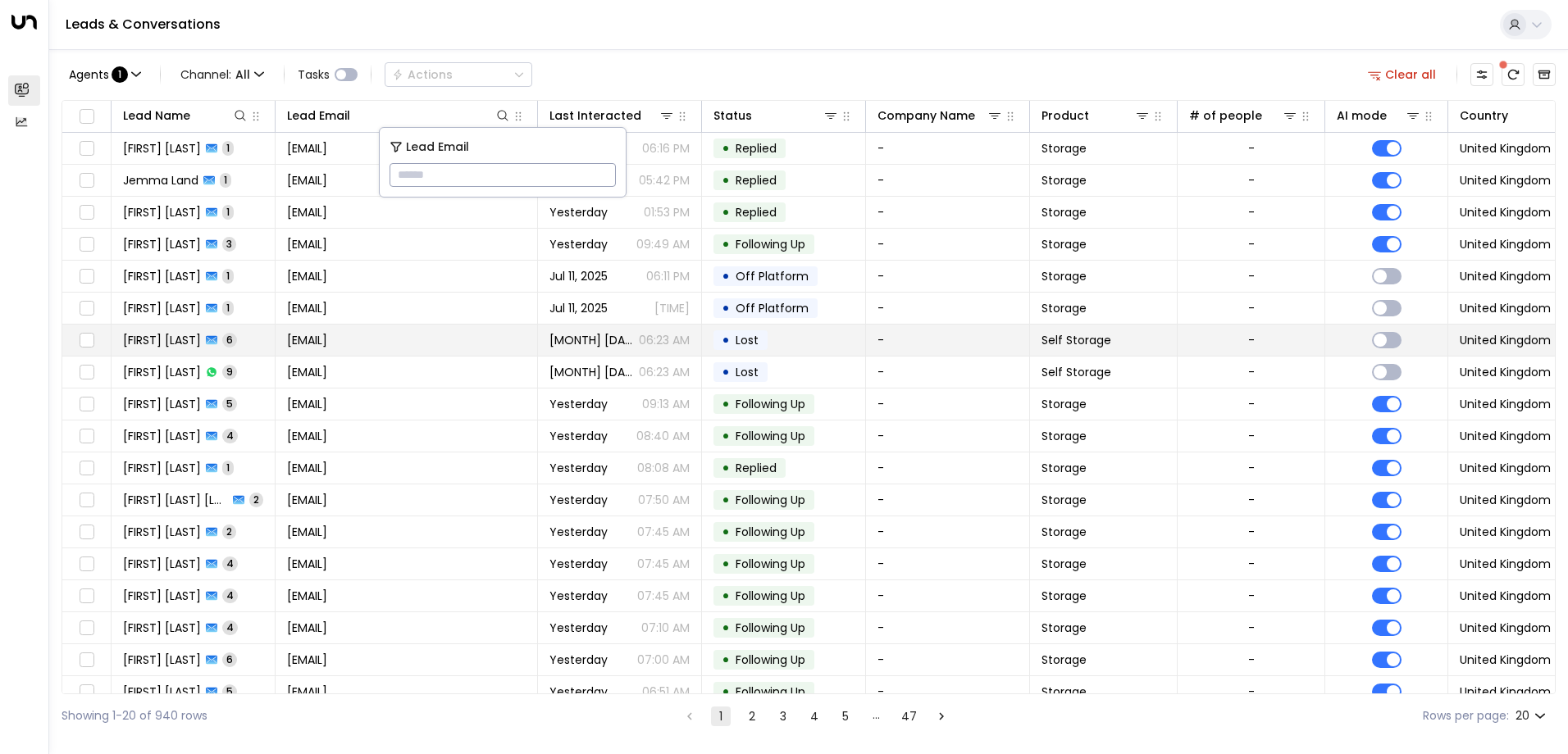 type on "**********" 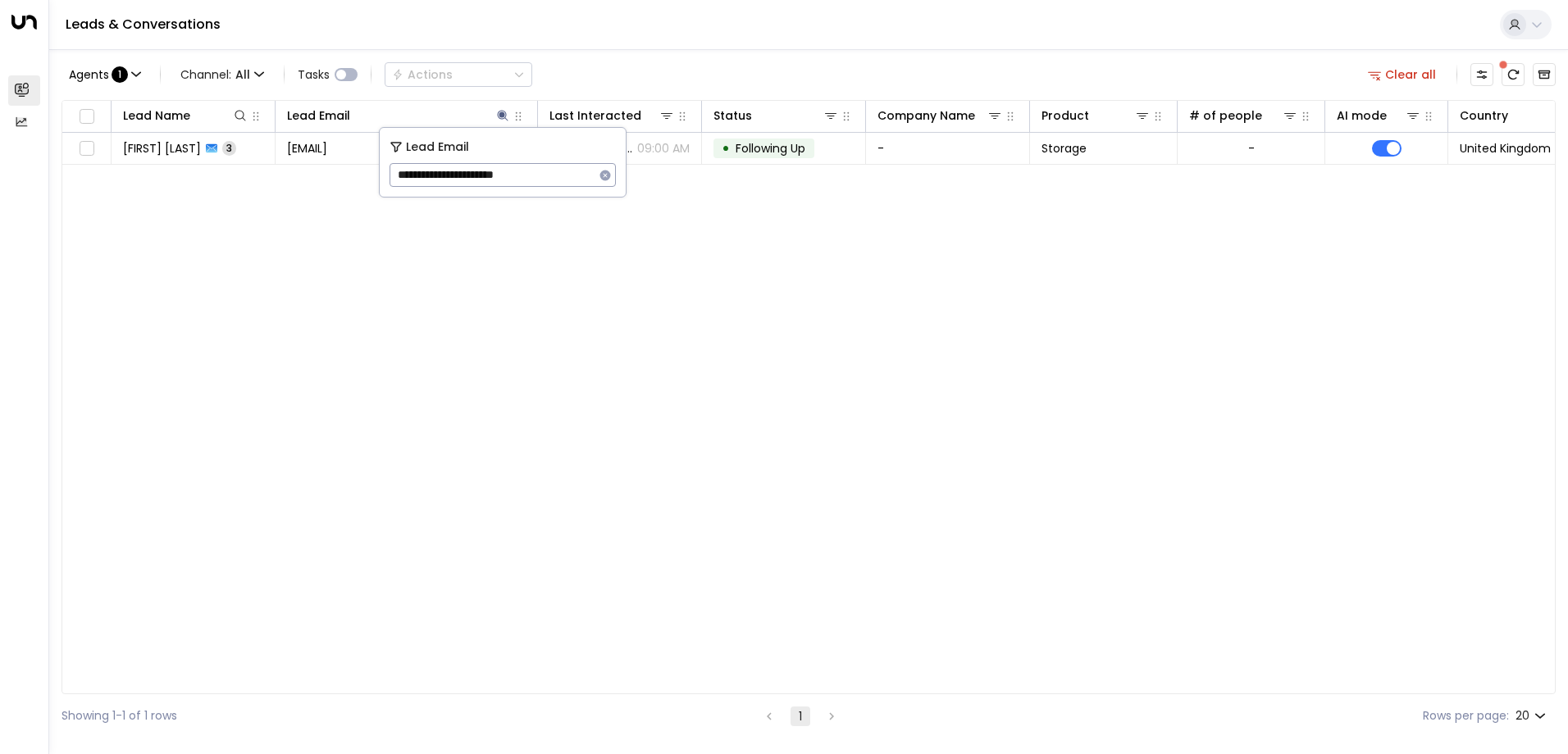 click on "Lead Name Lead Email Last Interacted Status Company Name Product # of people AI mode Country Region [TITLE] [LAST] [EMAIL] [MONTH] [DAY], [YEAR] [TIME] • Following Up - Storage - United Kingdom Shropshire" at bounding box center [809, 397] 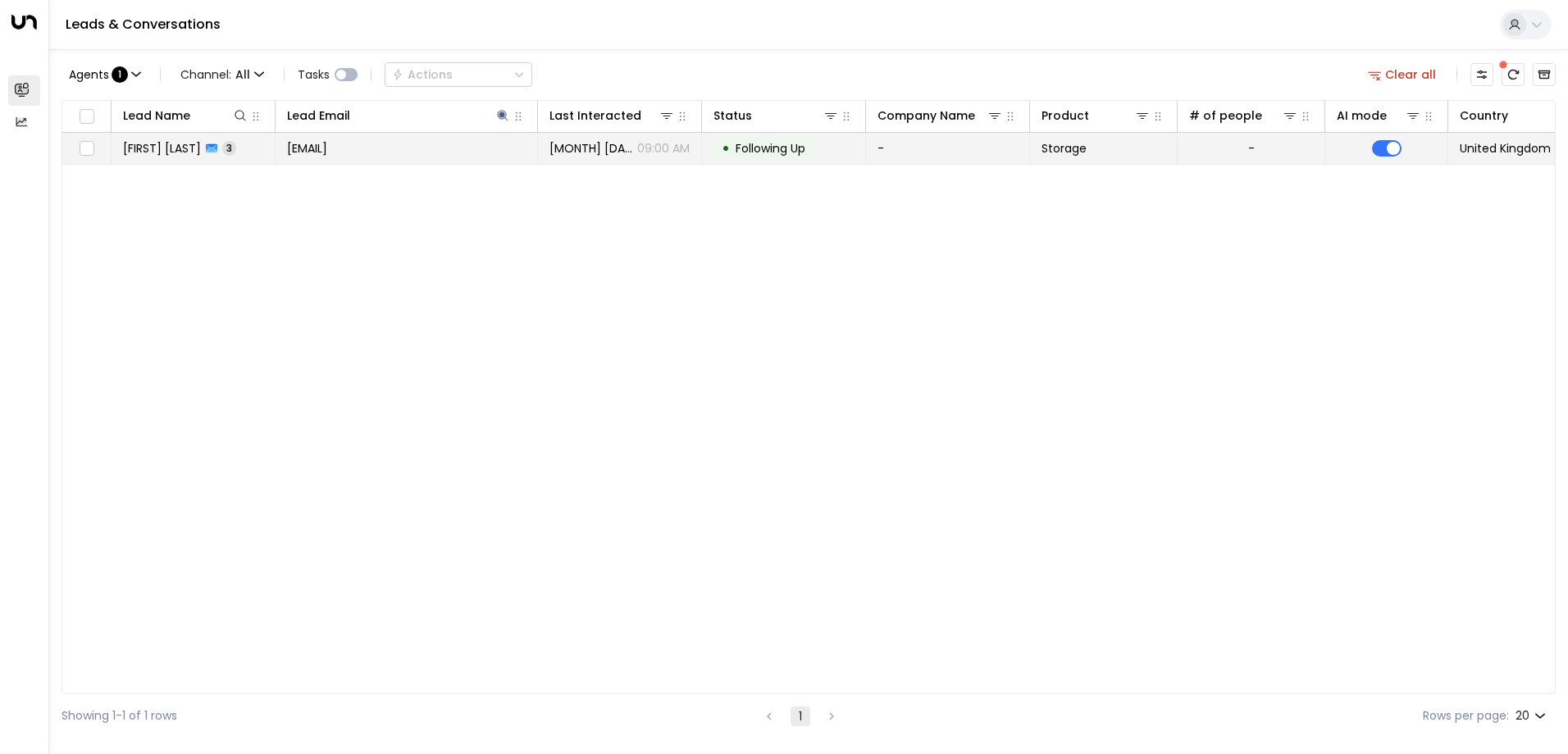 click on "[EMAIL]" at bounding box center [307, 148] 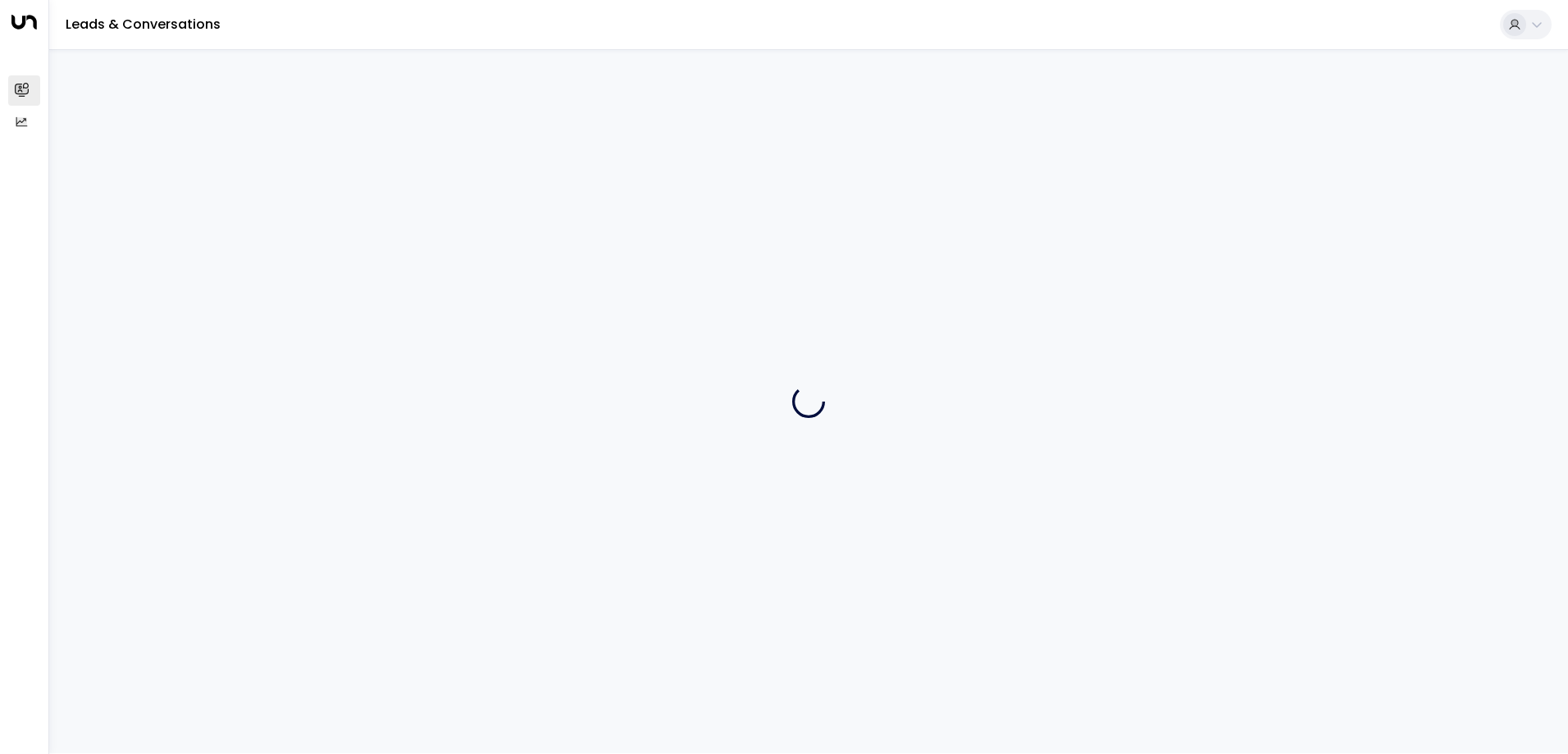 click at bounding box center [809, 401] 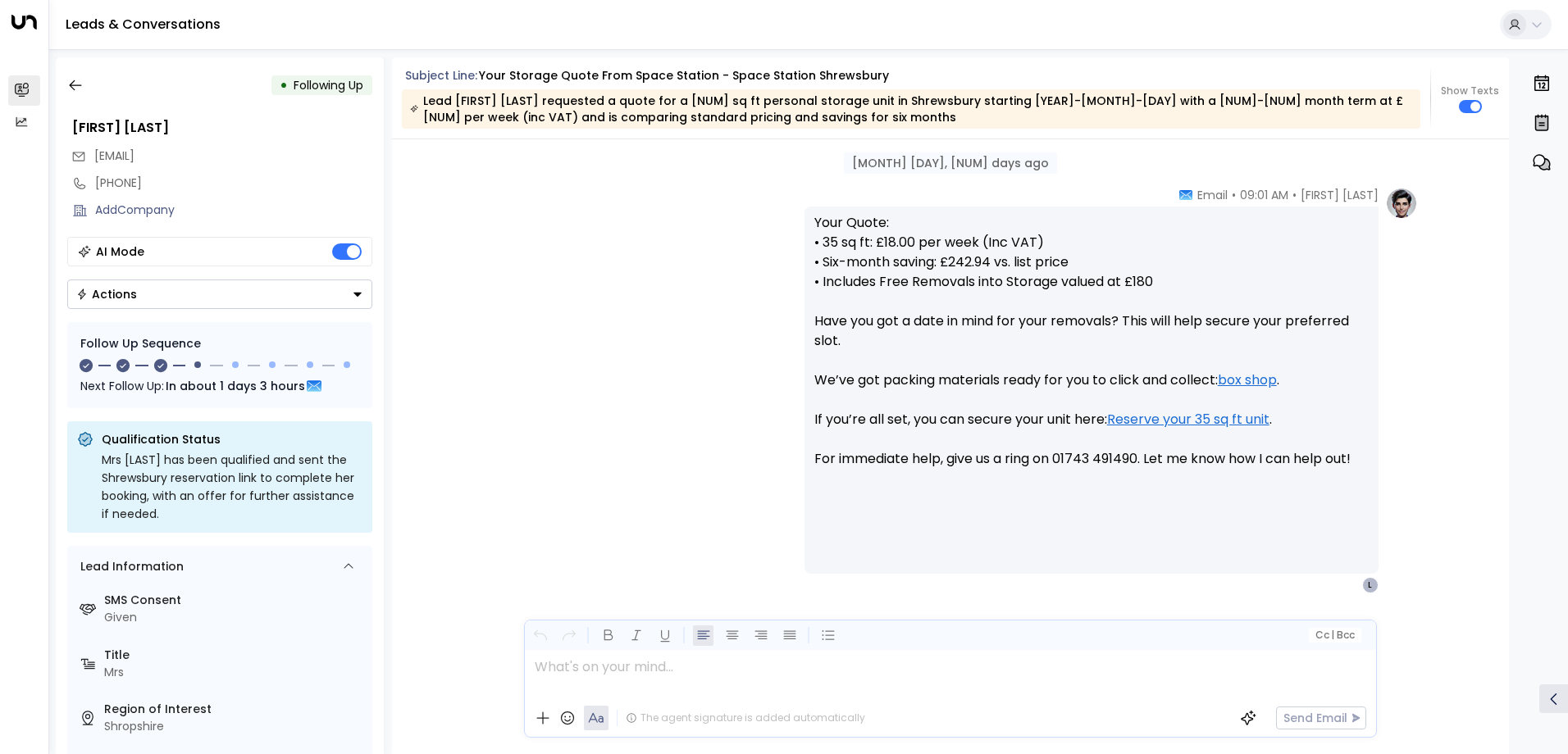 scroll, scrollTop: 274, scrollLeft: 0, axis: vertical 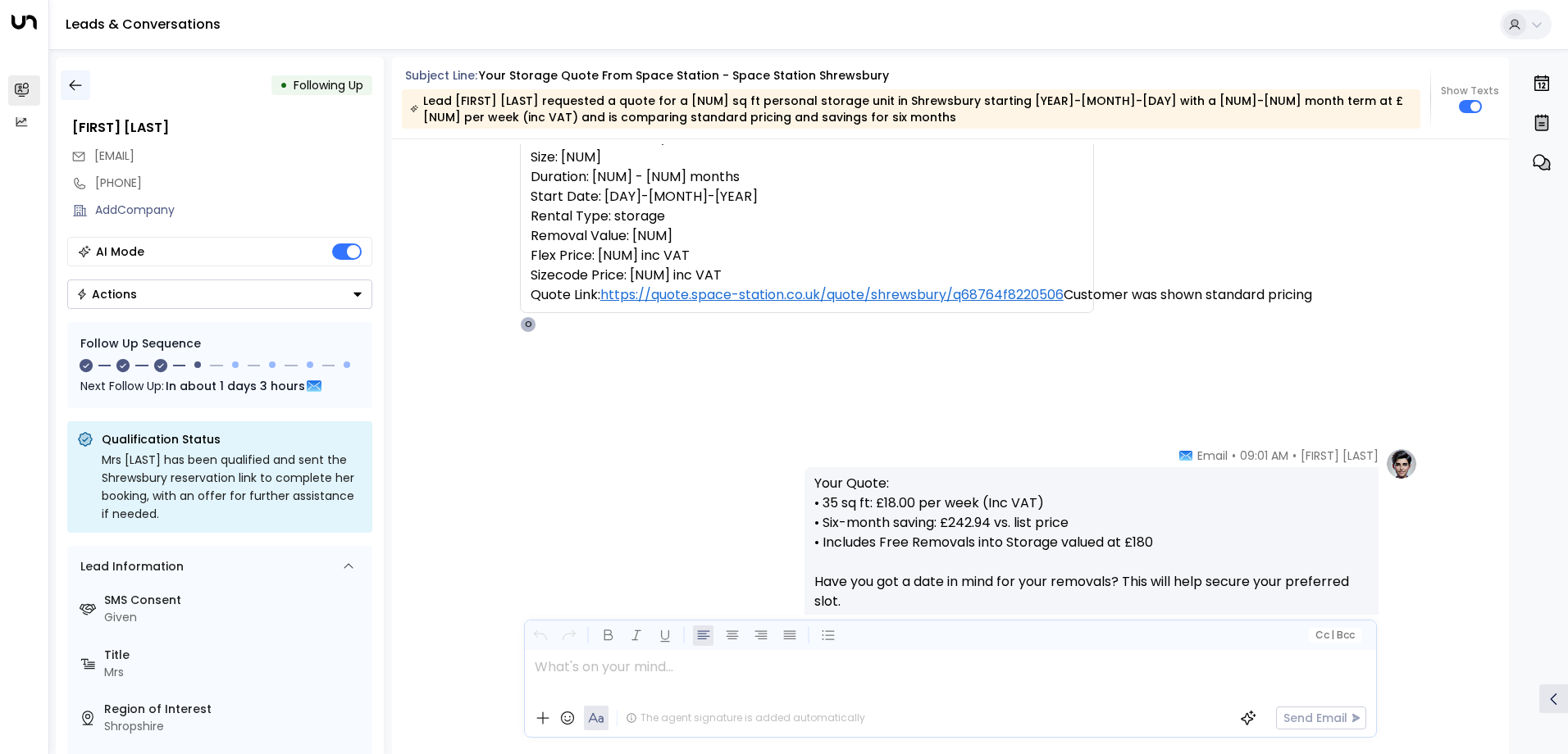 click at bounding box center (75, 85) 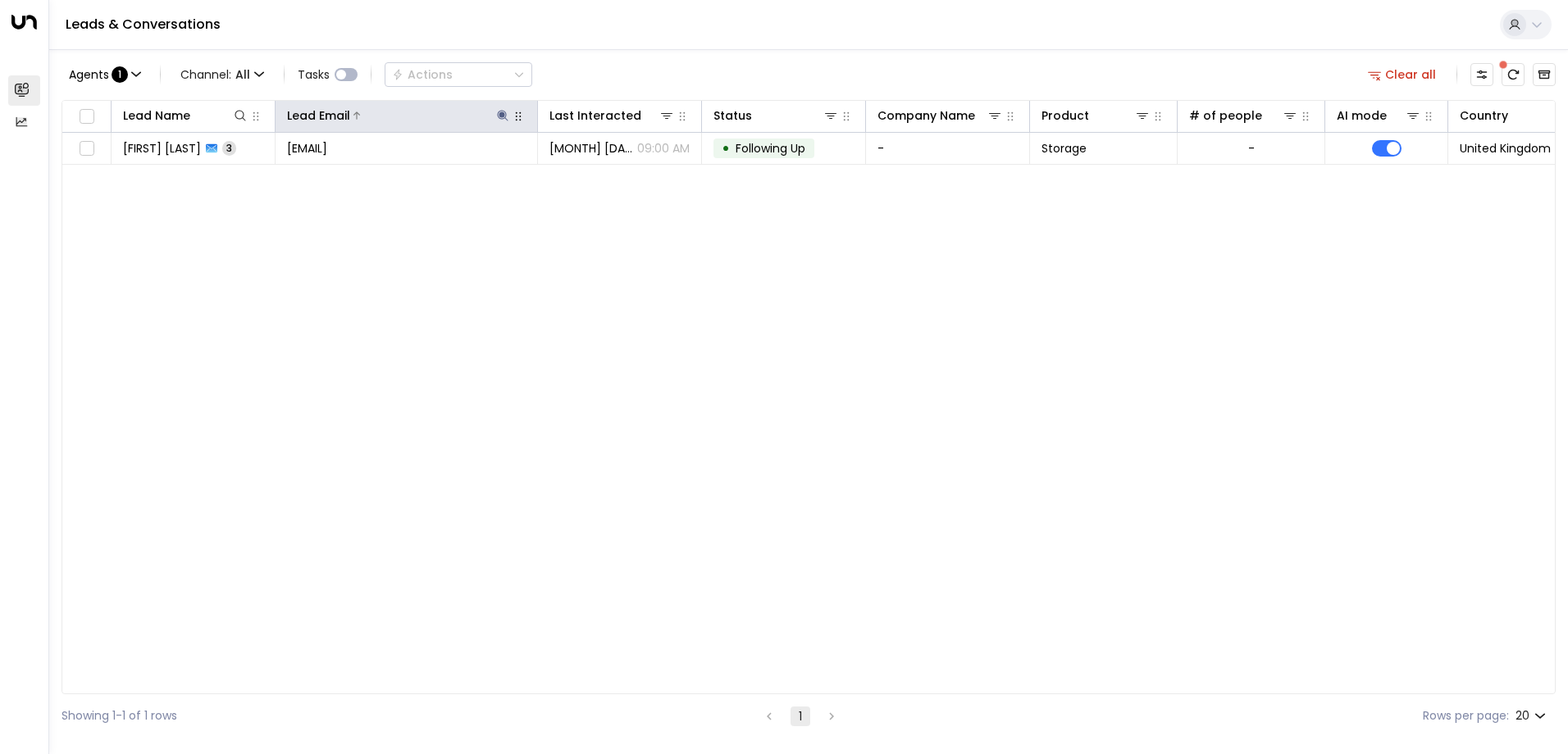 click 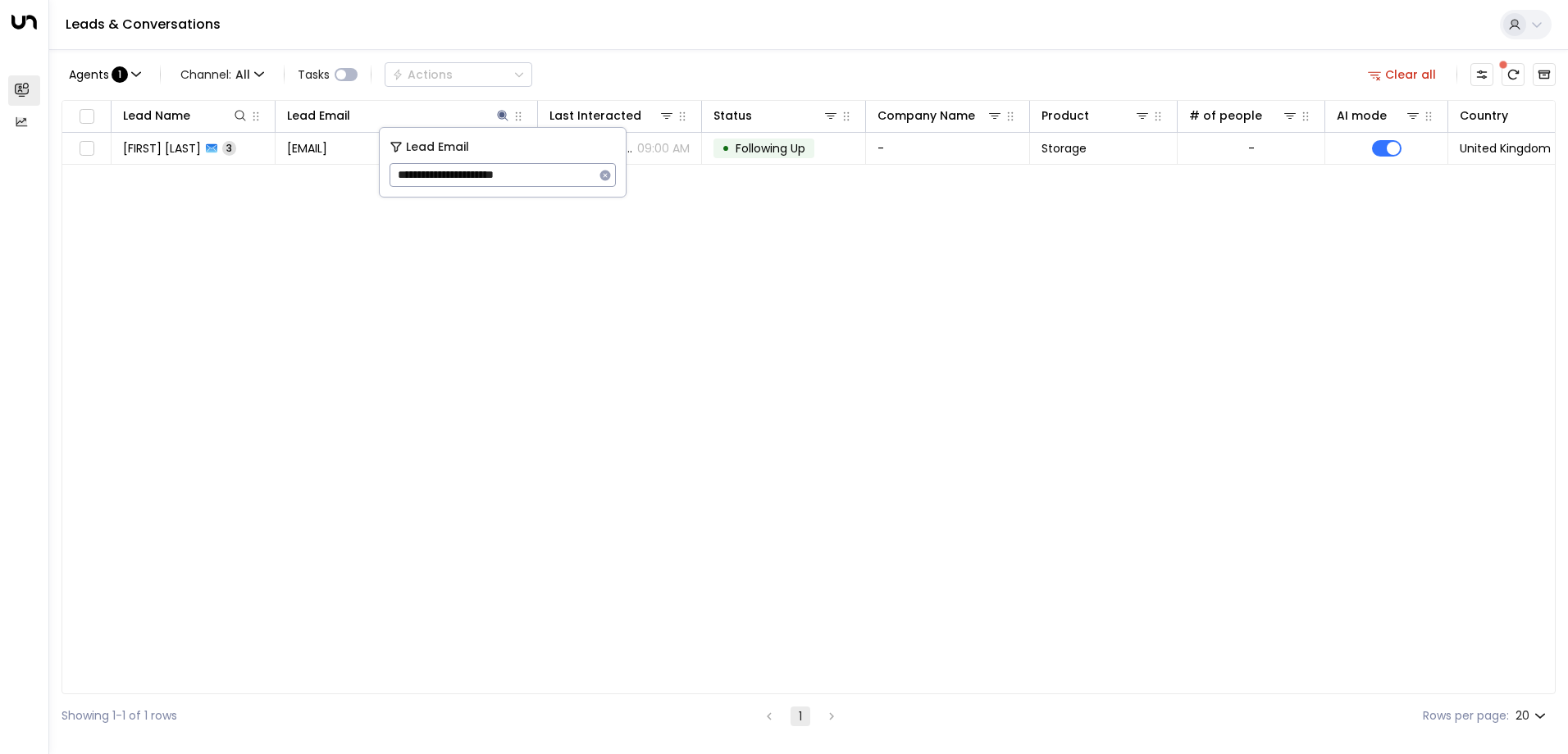 click 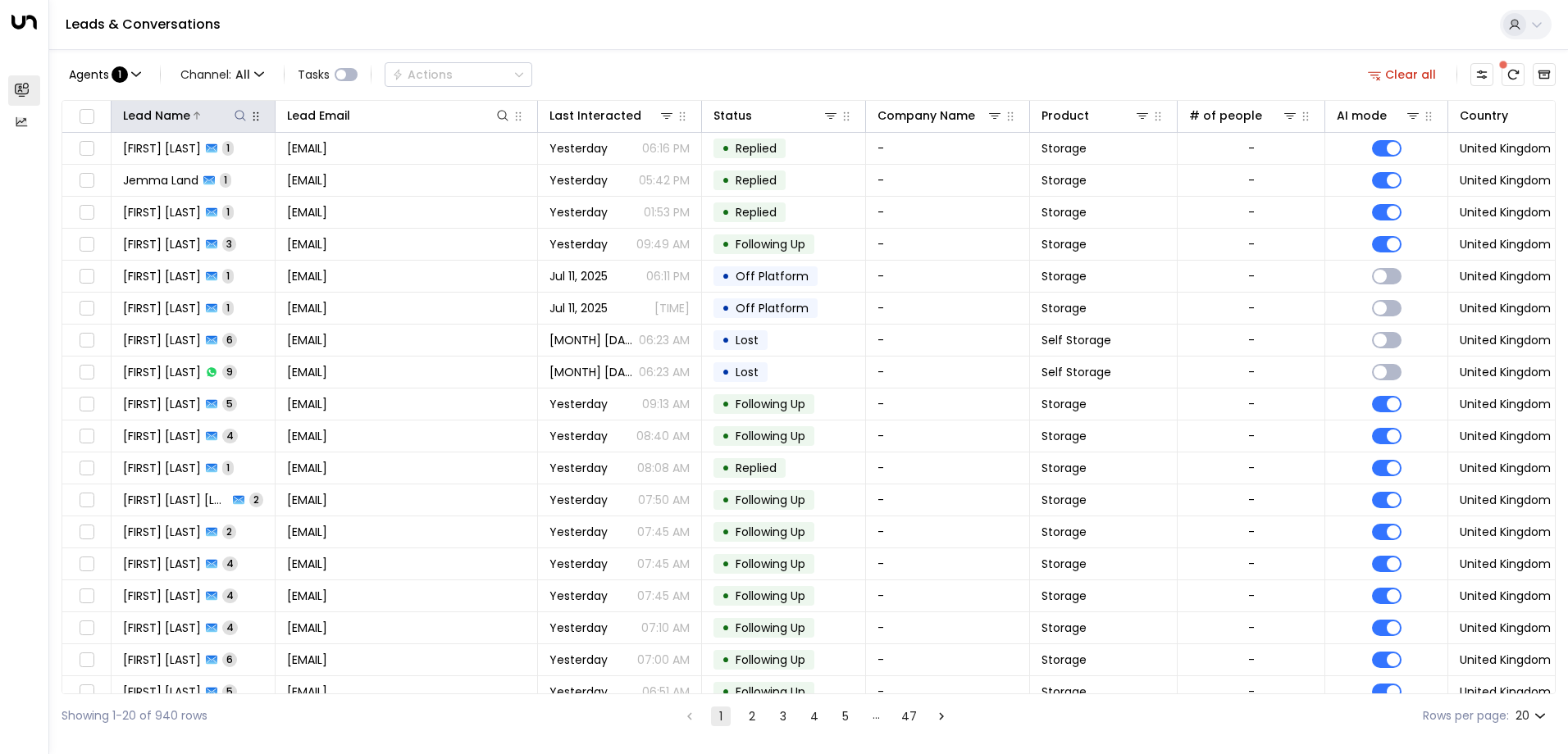 click at bounding box center (240, 116) 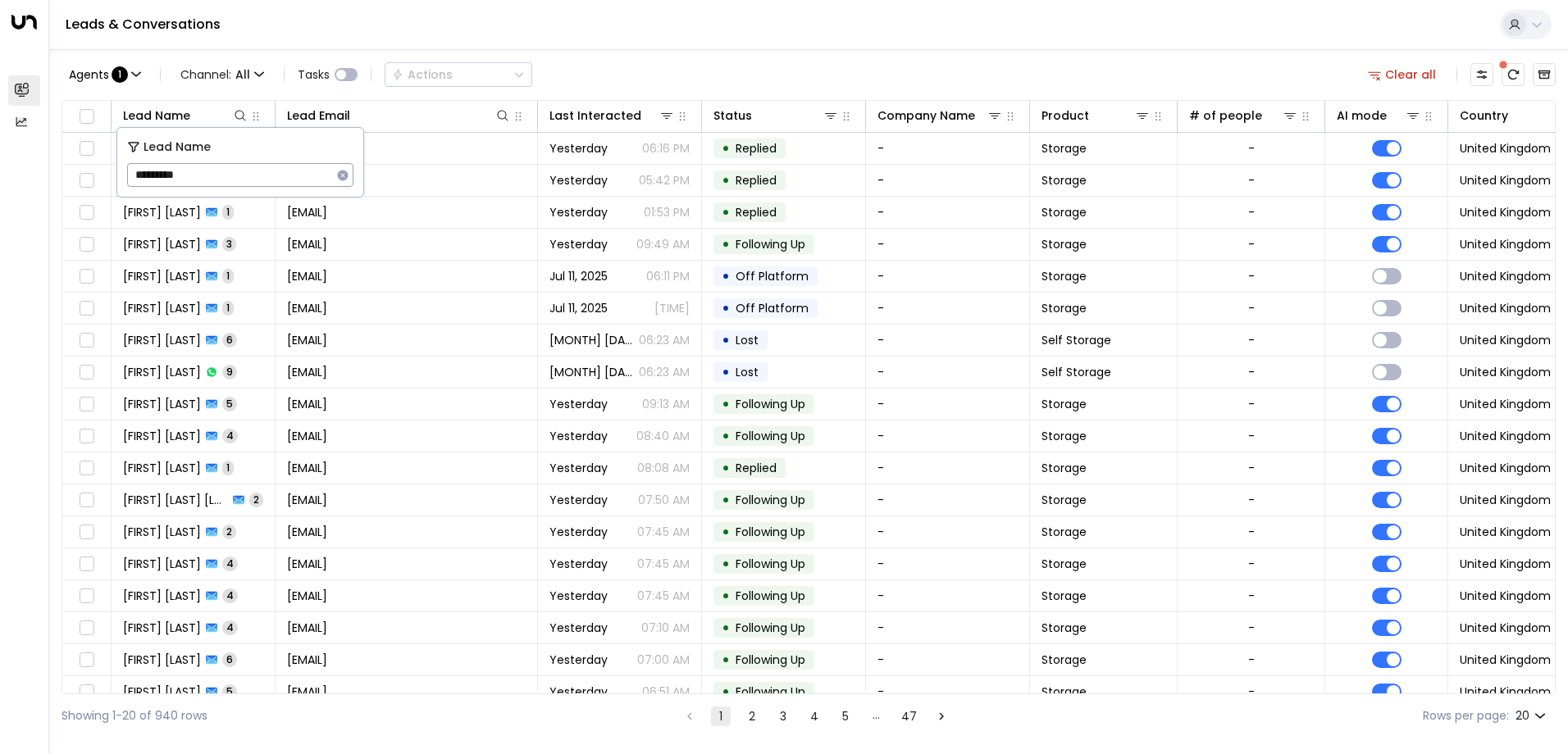type on "*********" 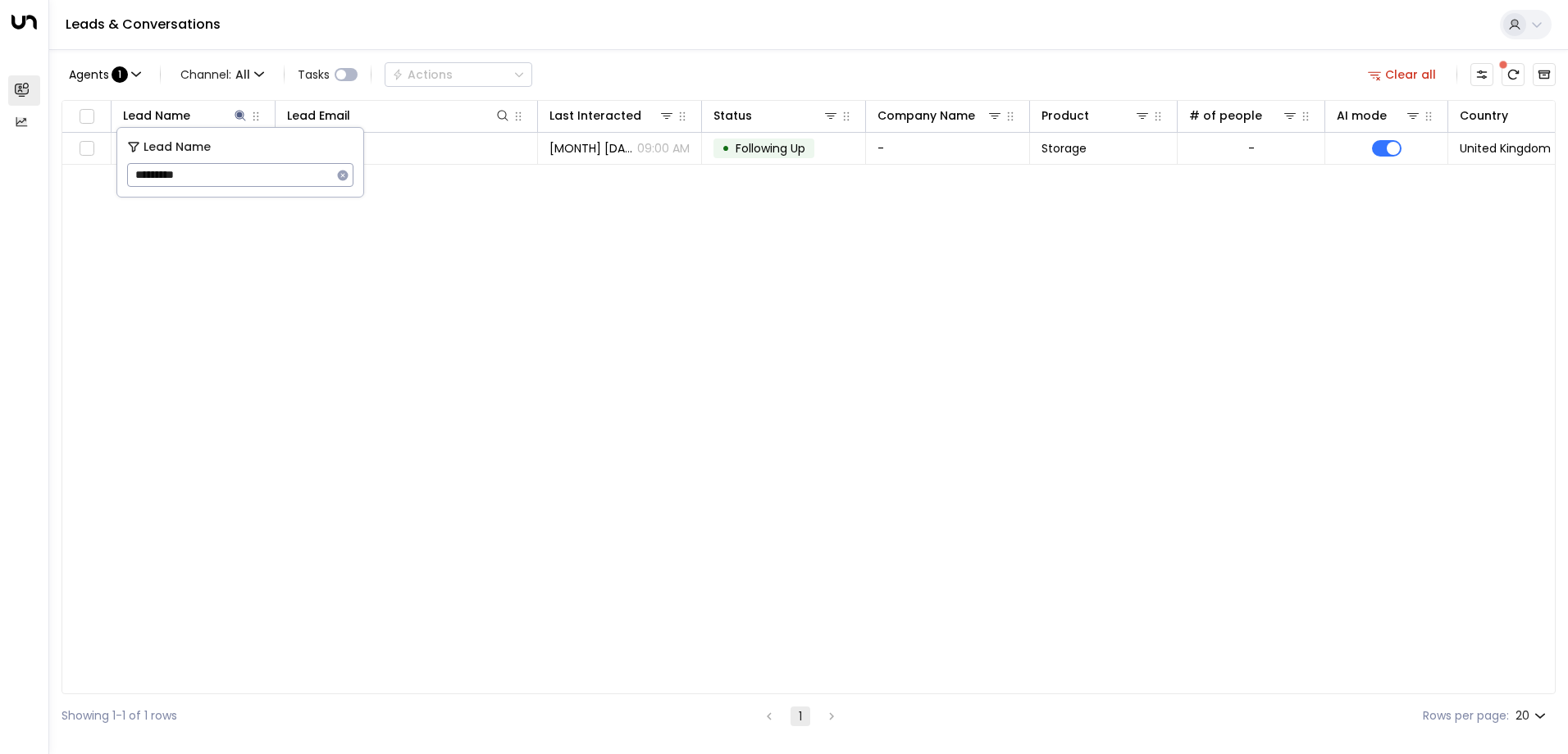 click on "Leads & Conversations" at bounding box center [809, 25] 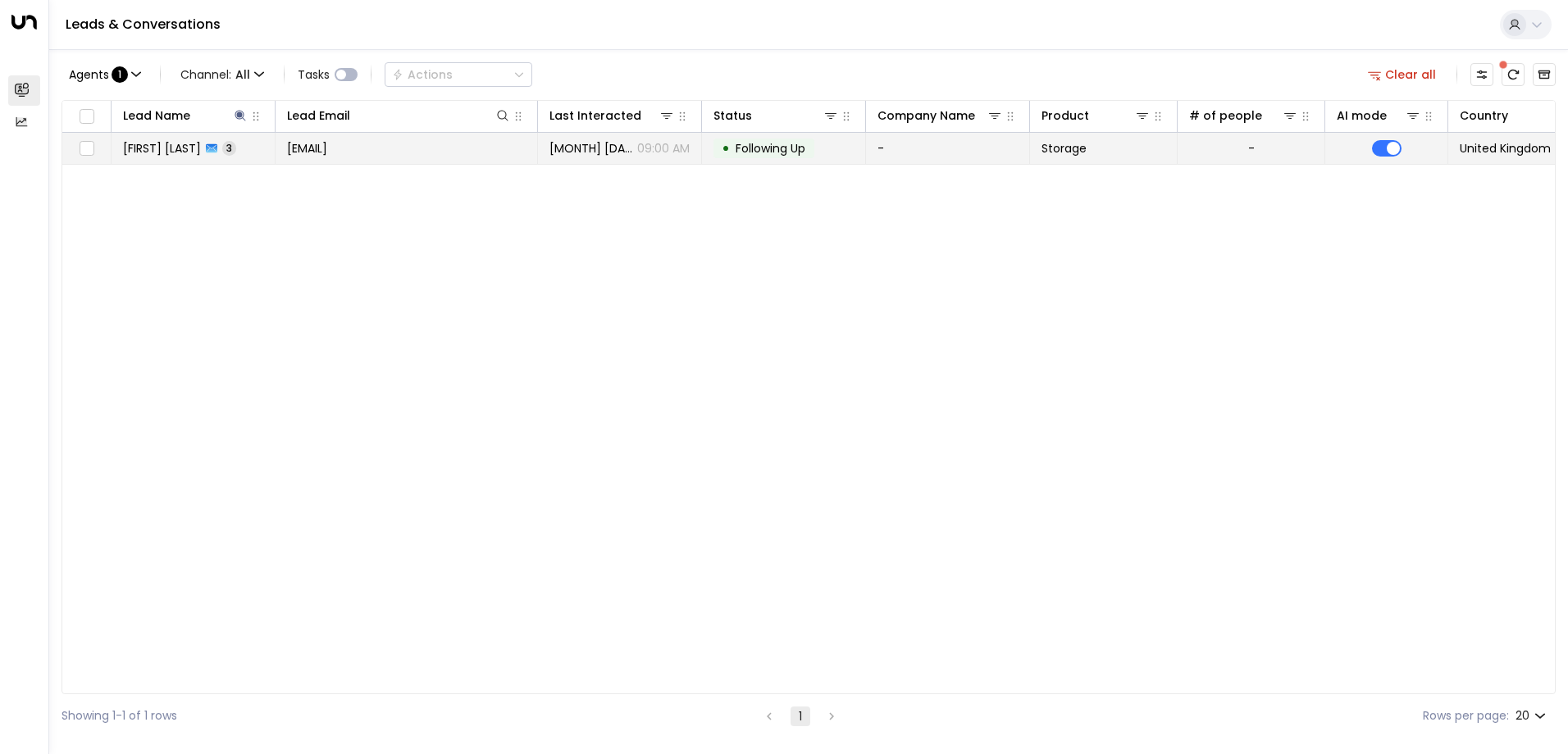 click on "09:00 AM" at bounding box center [663, 148] 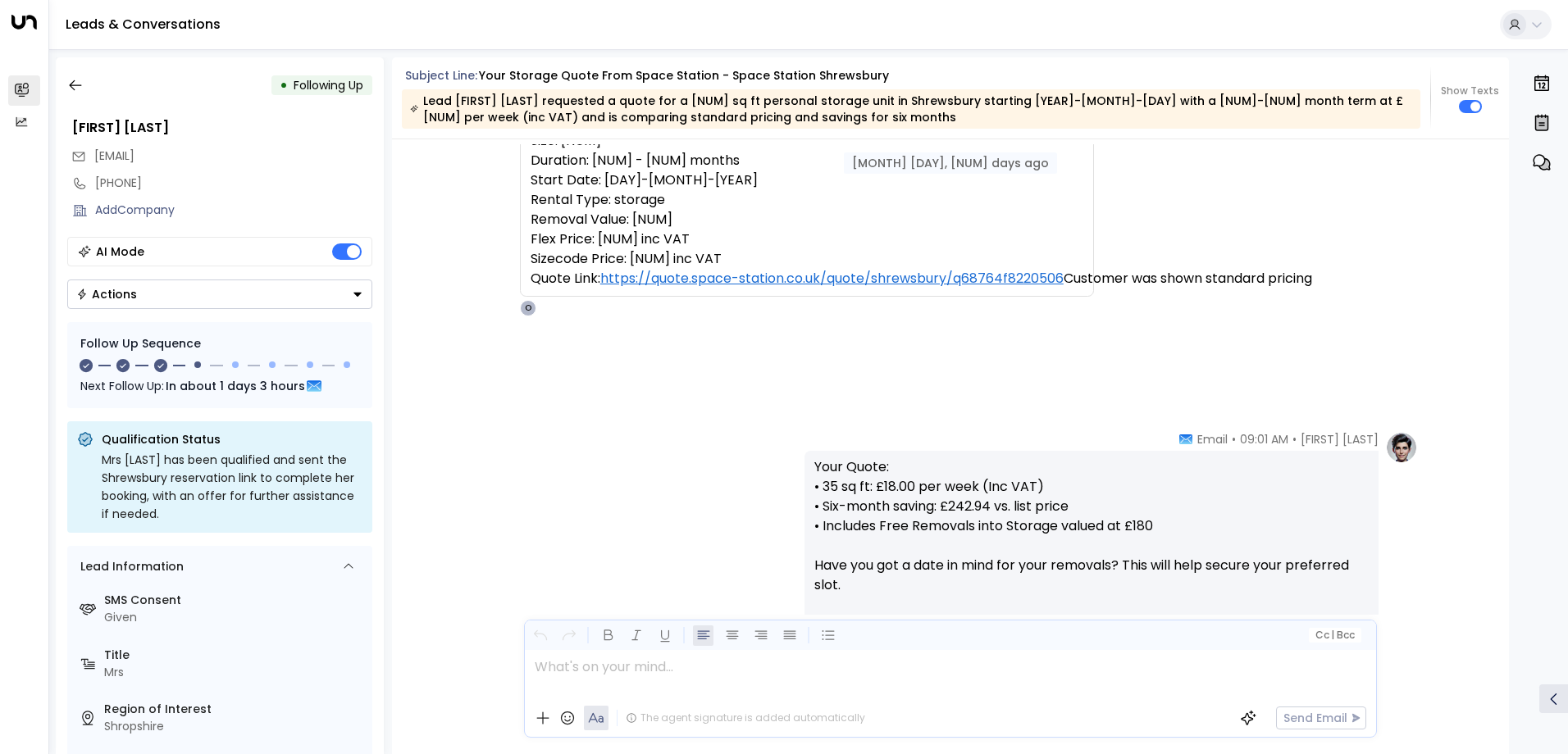 scroll, scrollTop: 0, scrollLeft: 0, axis: both 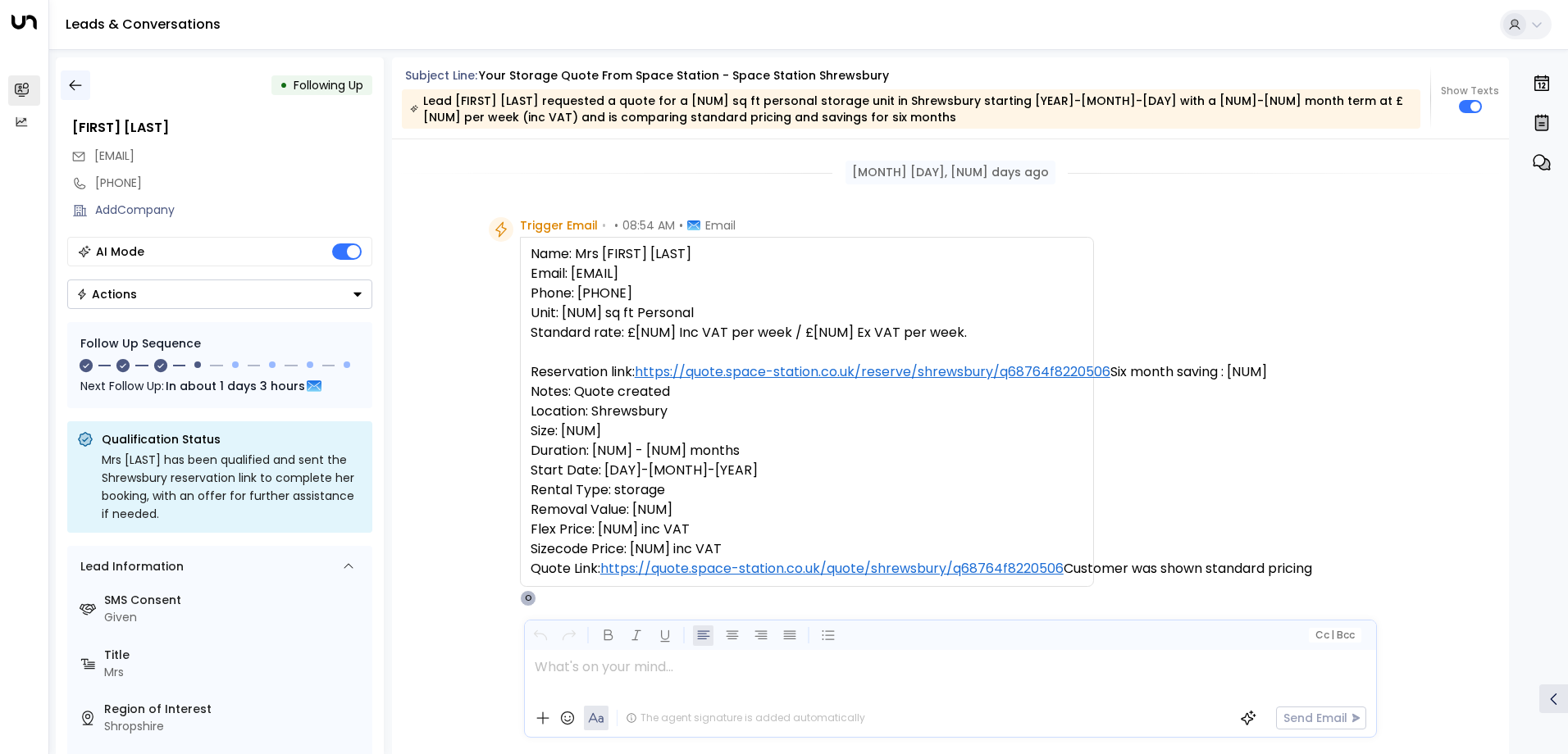 click at bounding box center (75, 85) 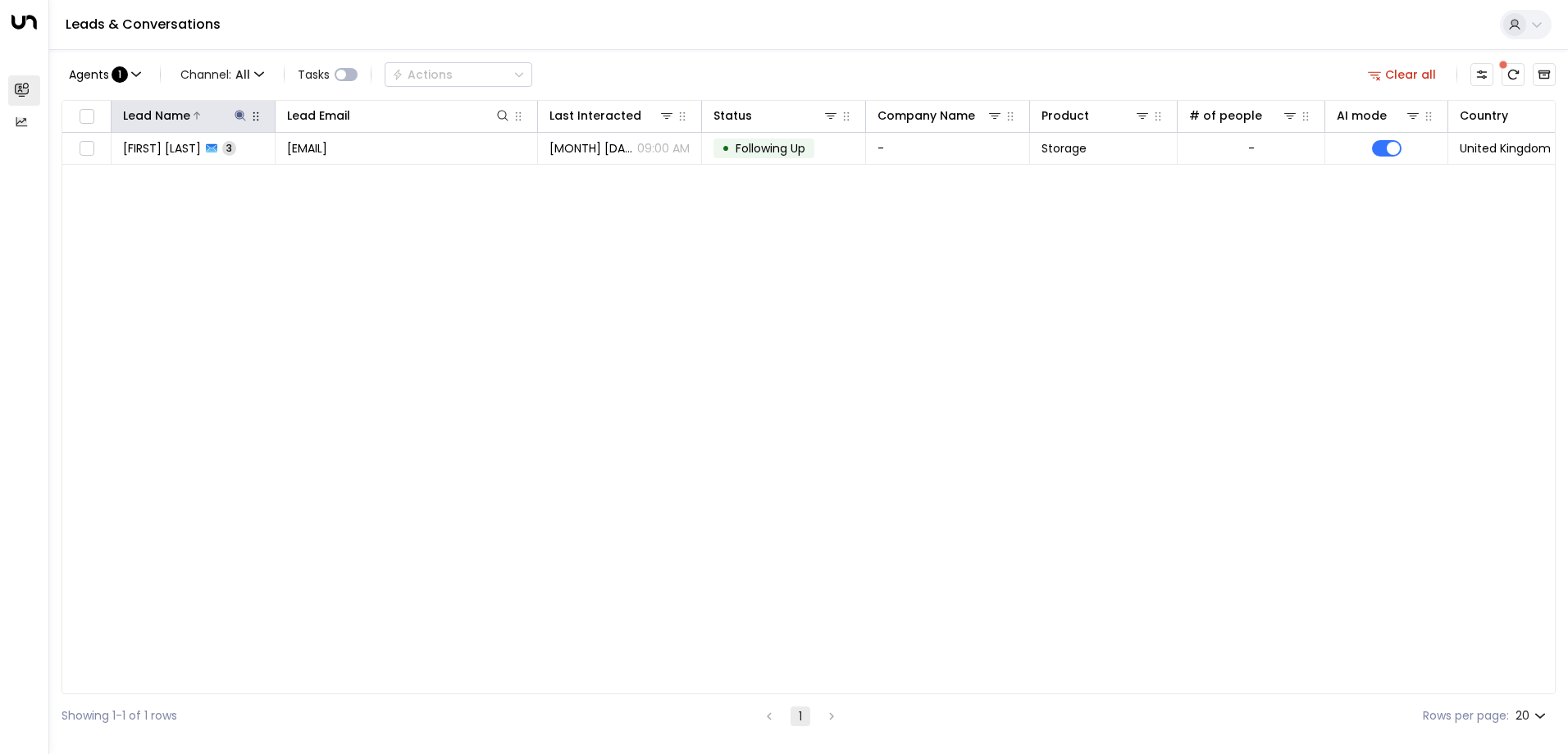 click at bounding box center (240, 116) 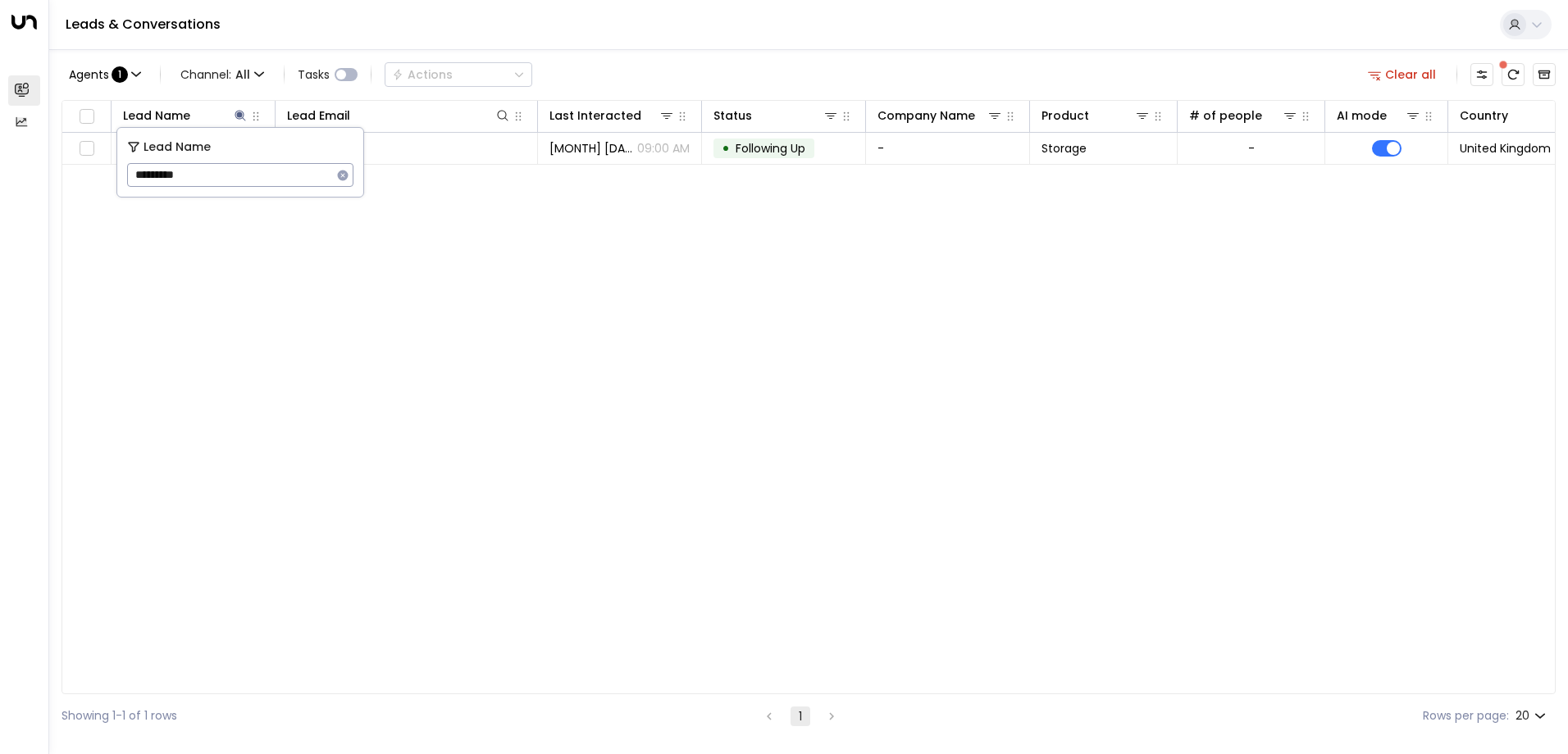 drag, startPoint x: 230, startPoint y: 174, endPoint x: 137, endPoint y: 170, distance: 93.08598 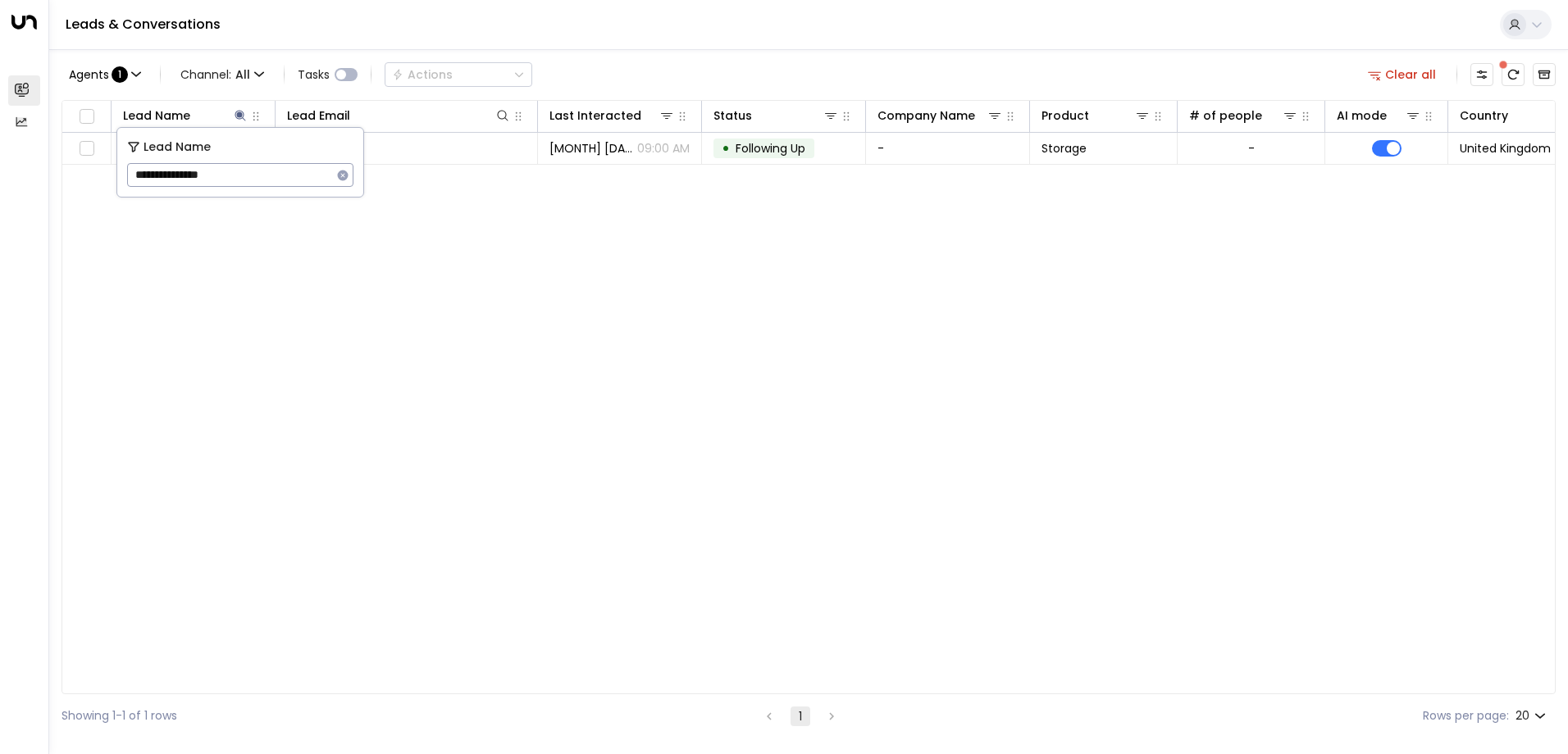 type on "**********" 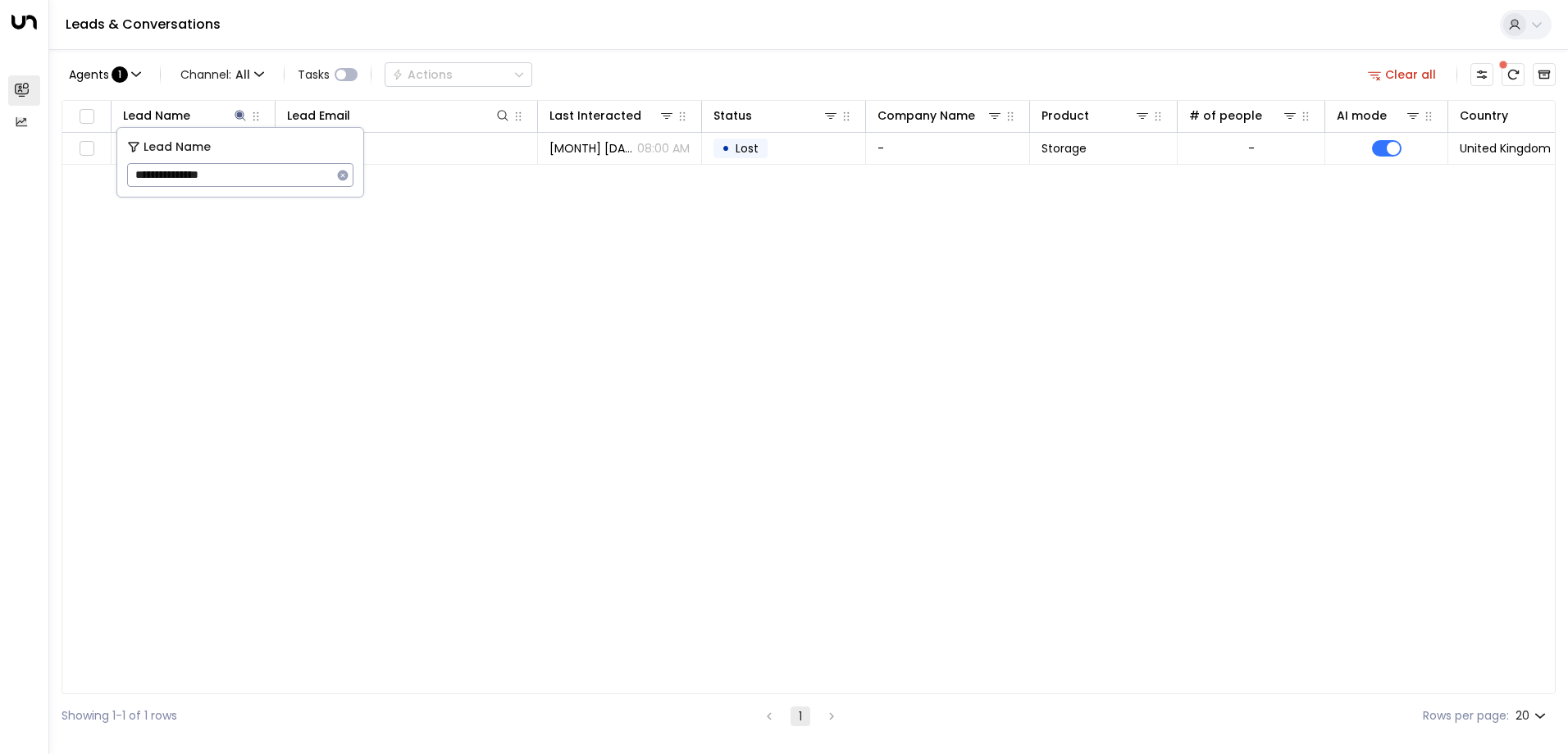 click on "Agents : 1 Channel: All Tasks   Actions Clear all" at bounding box center (809, 75) 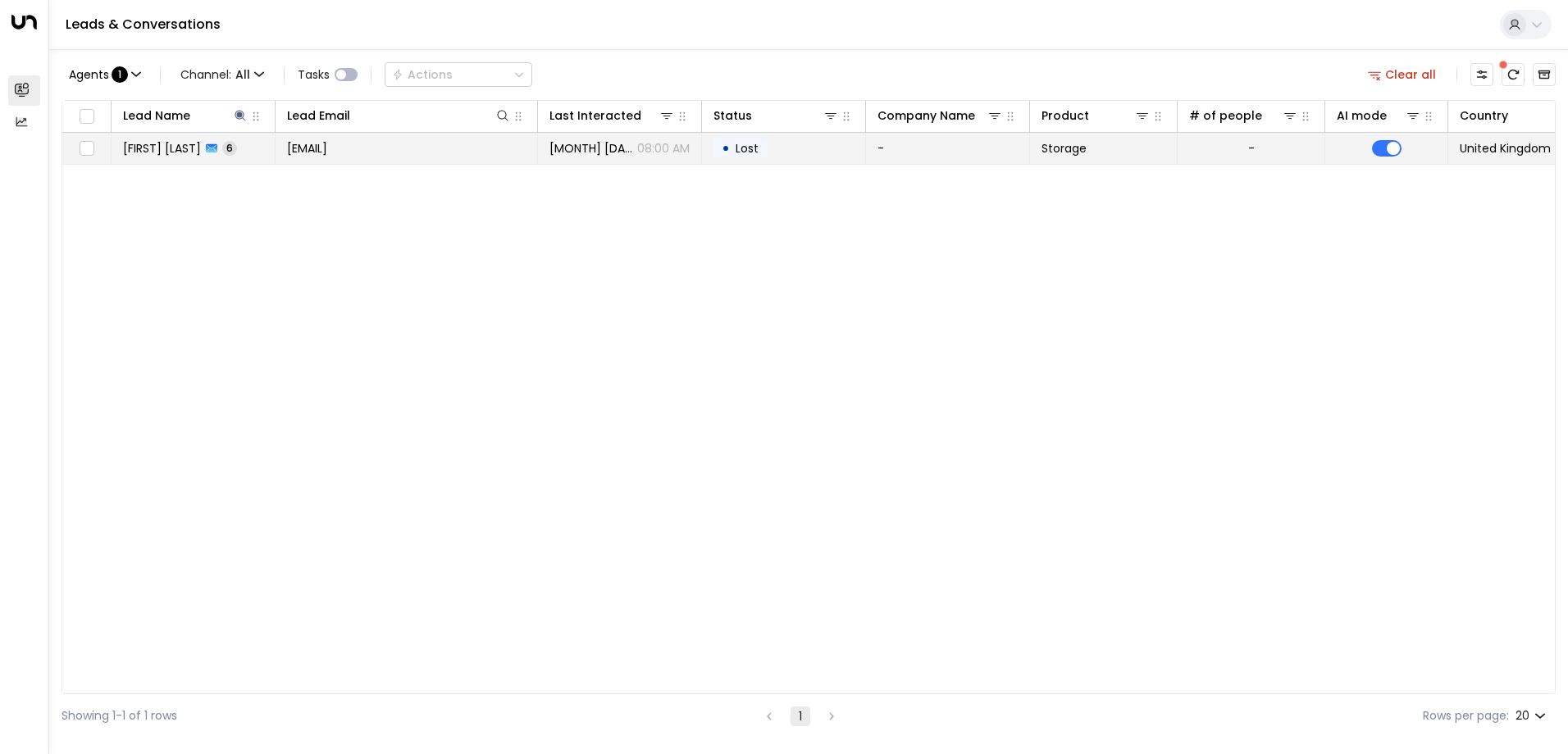 click on "[EMAIL]" at bounding box center [307, 148] 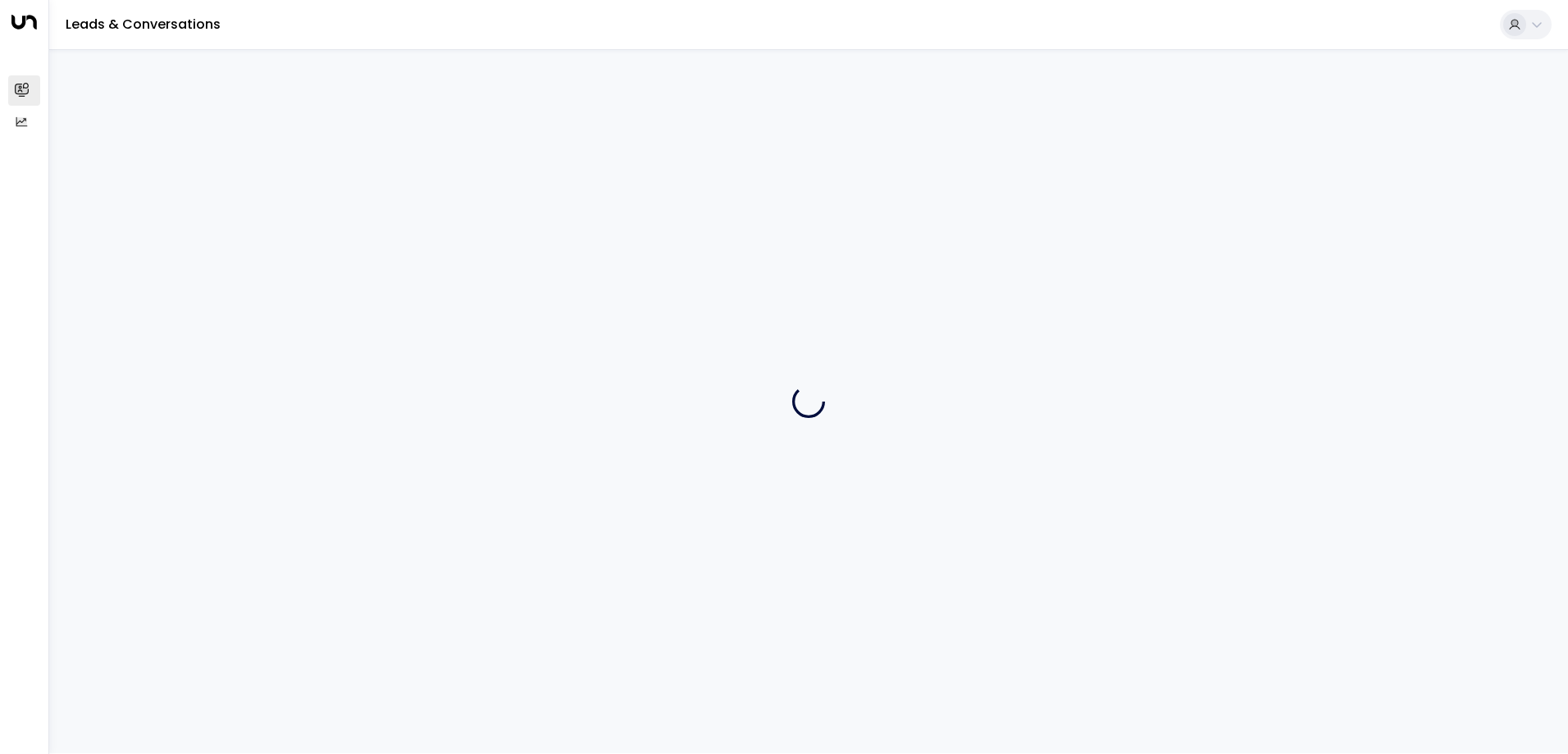 click at bounding box center [809, 401] 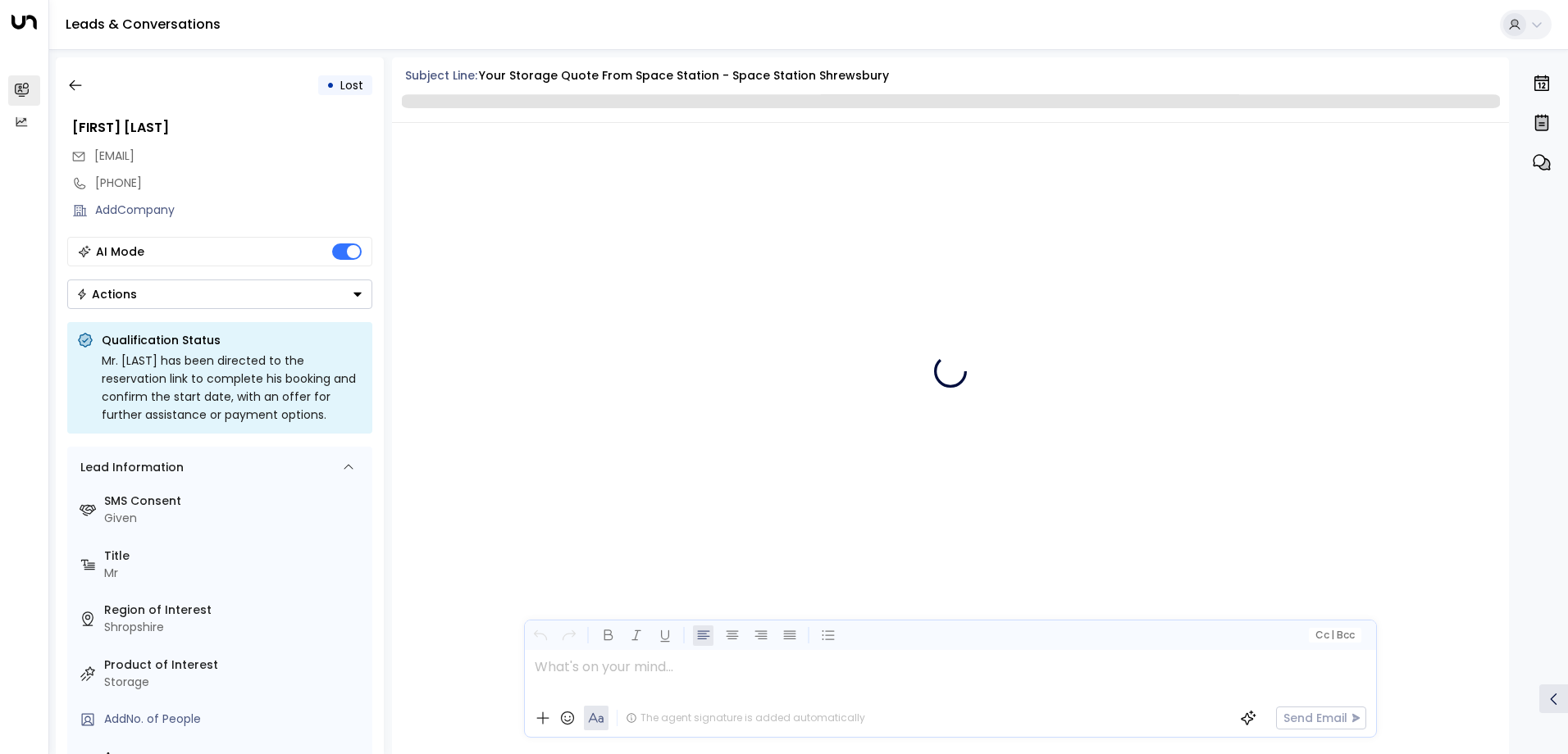 scroll, scrollTop: 5807, scrollLeft: 0, axis: vertical 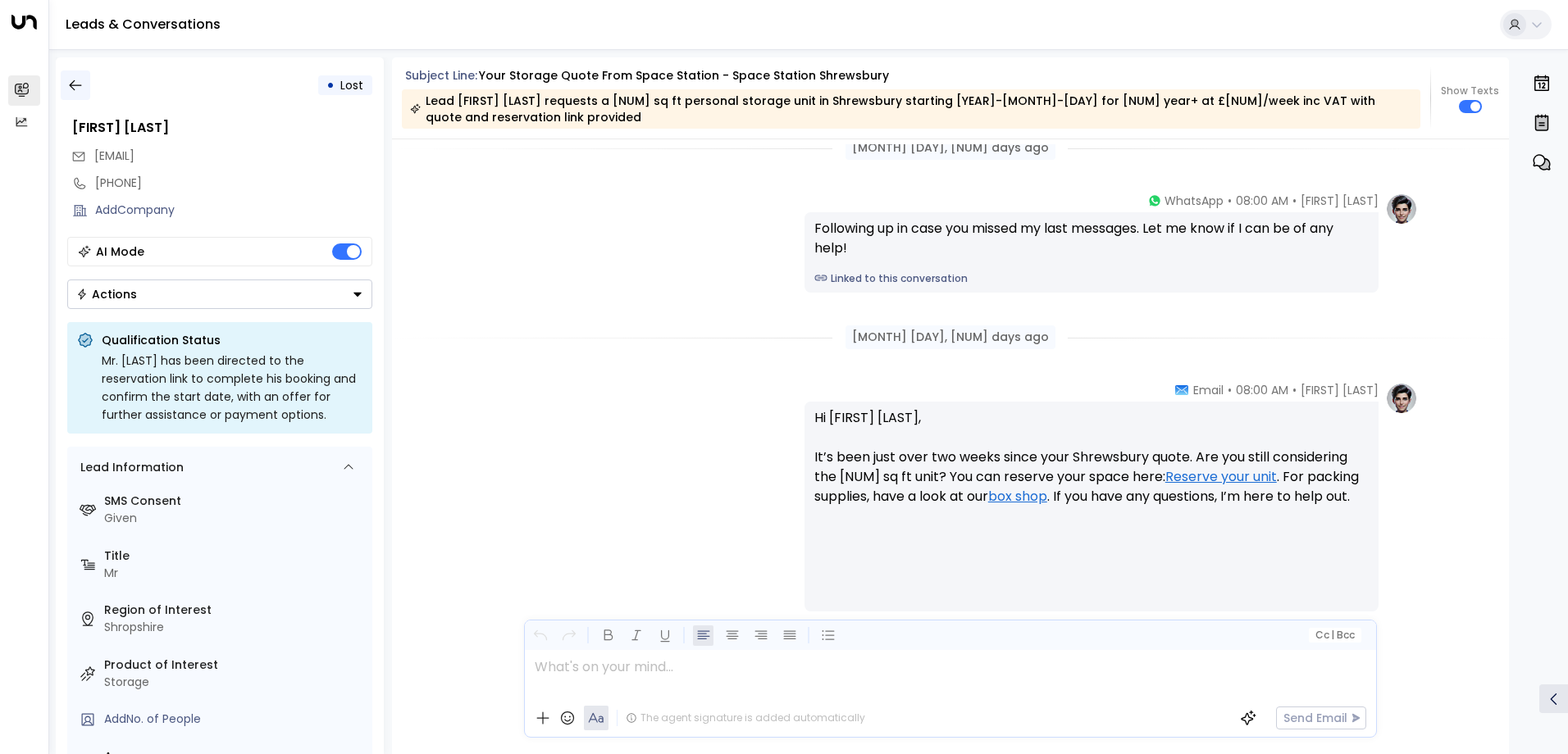 click 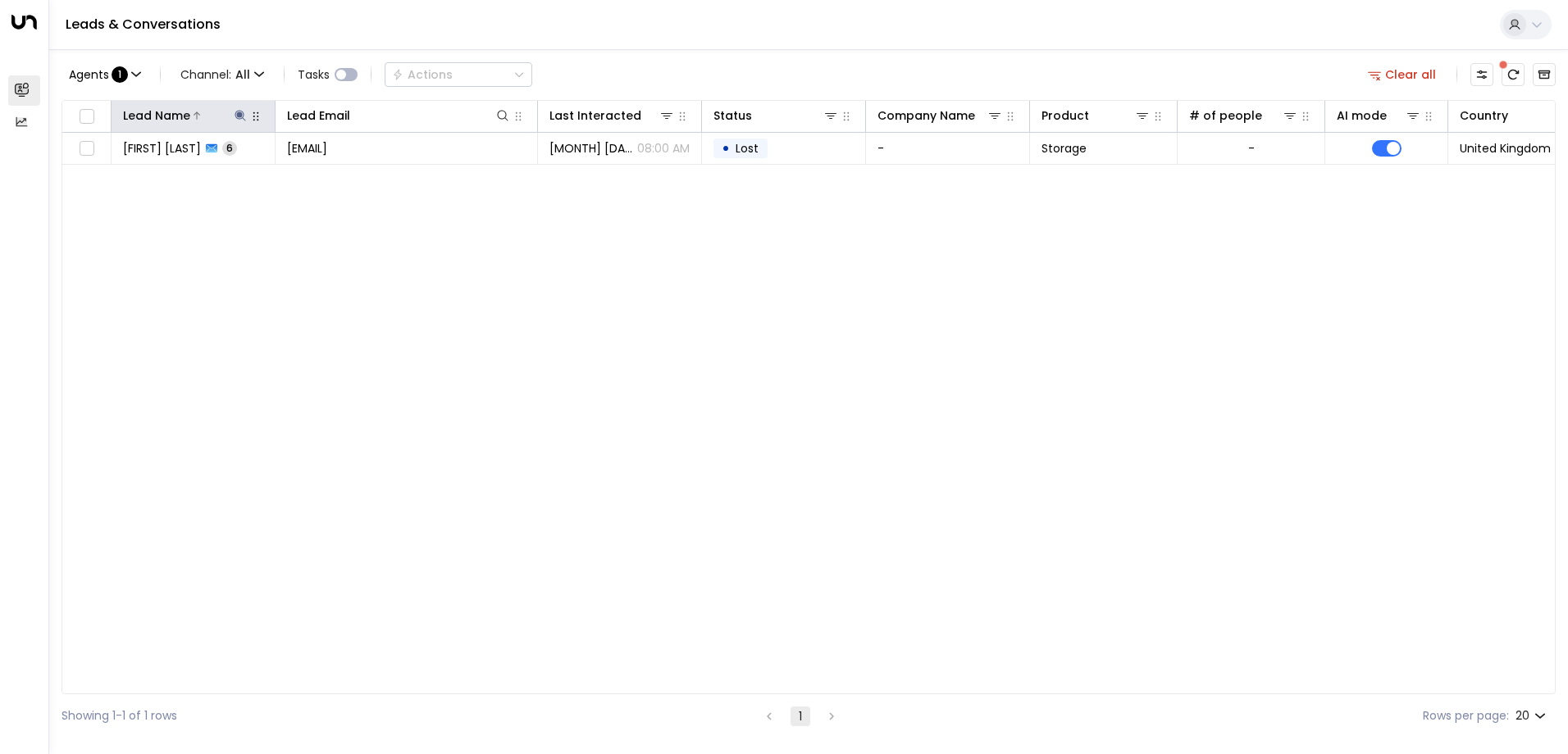 click 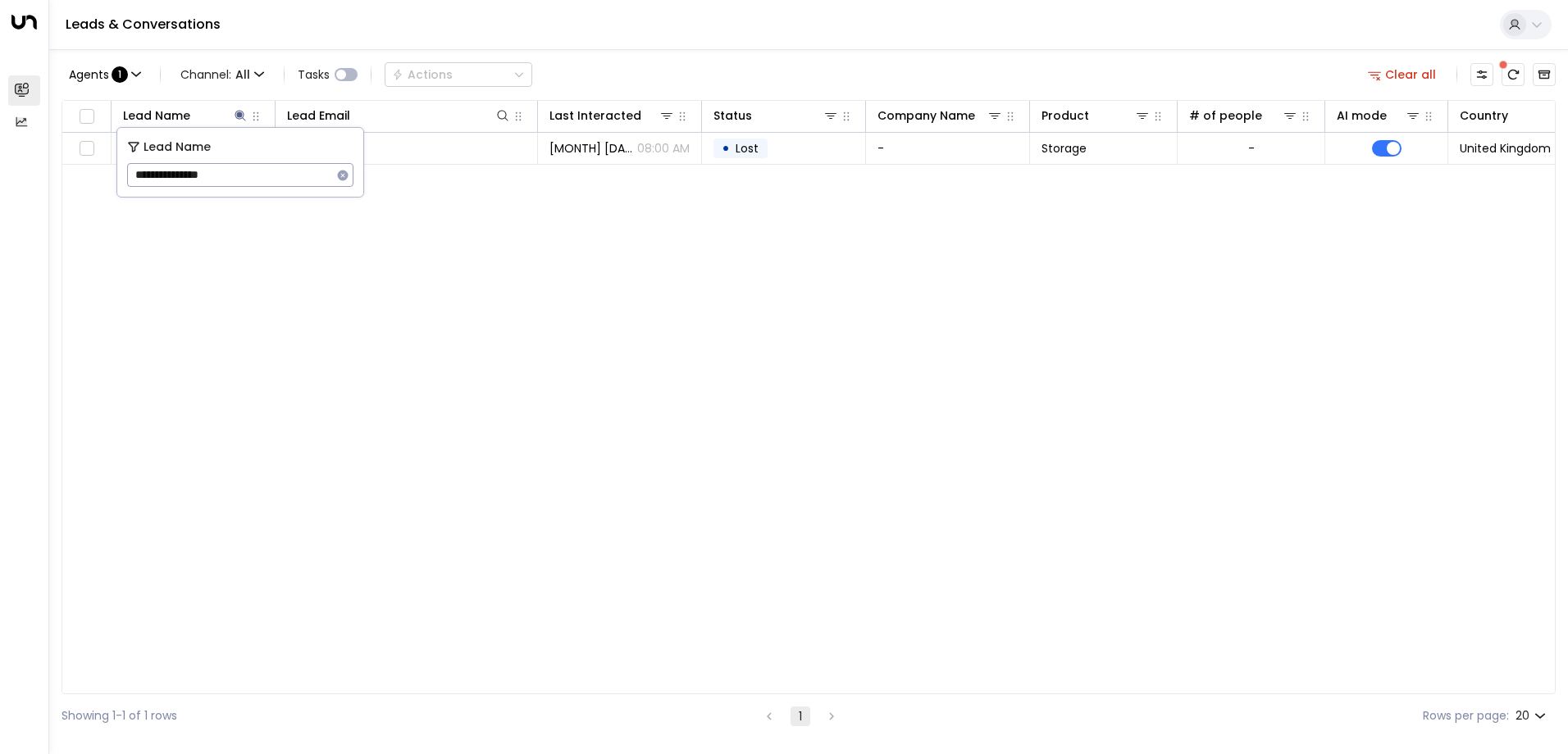 drag, startPoint x: 267, startPoint y: 179, endPoint x: 138, endPoint y: 176, distance: 129.03488 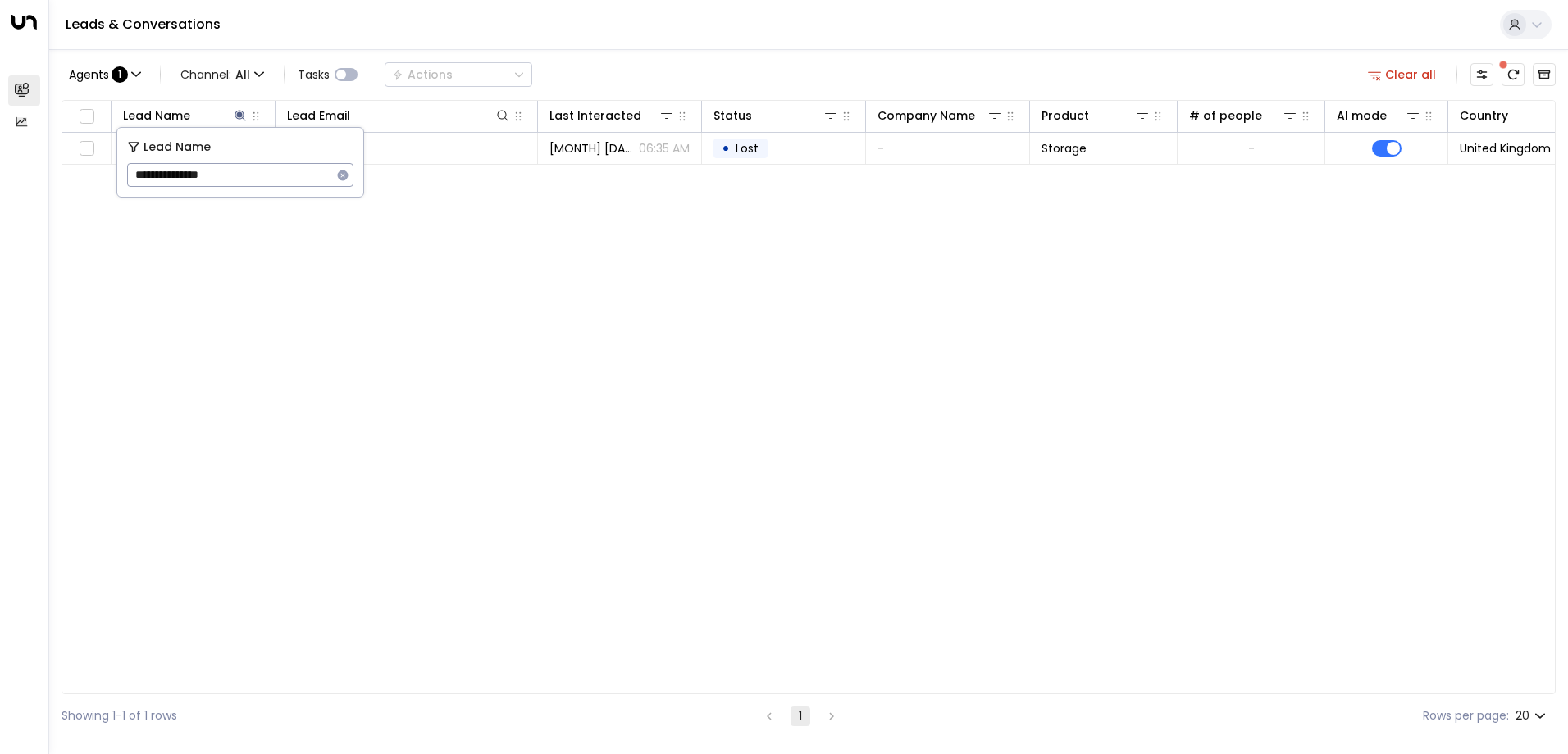 click on "Agents : 1 Channel: All Tasks   Actions Clear all" at bounding box center [809, 75] 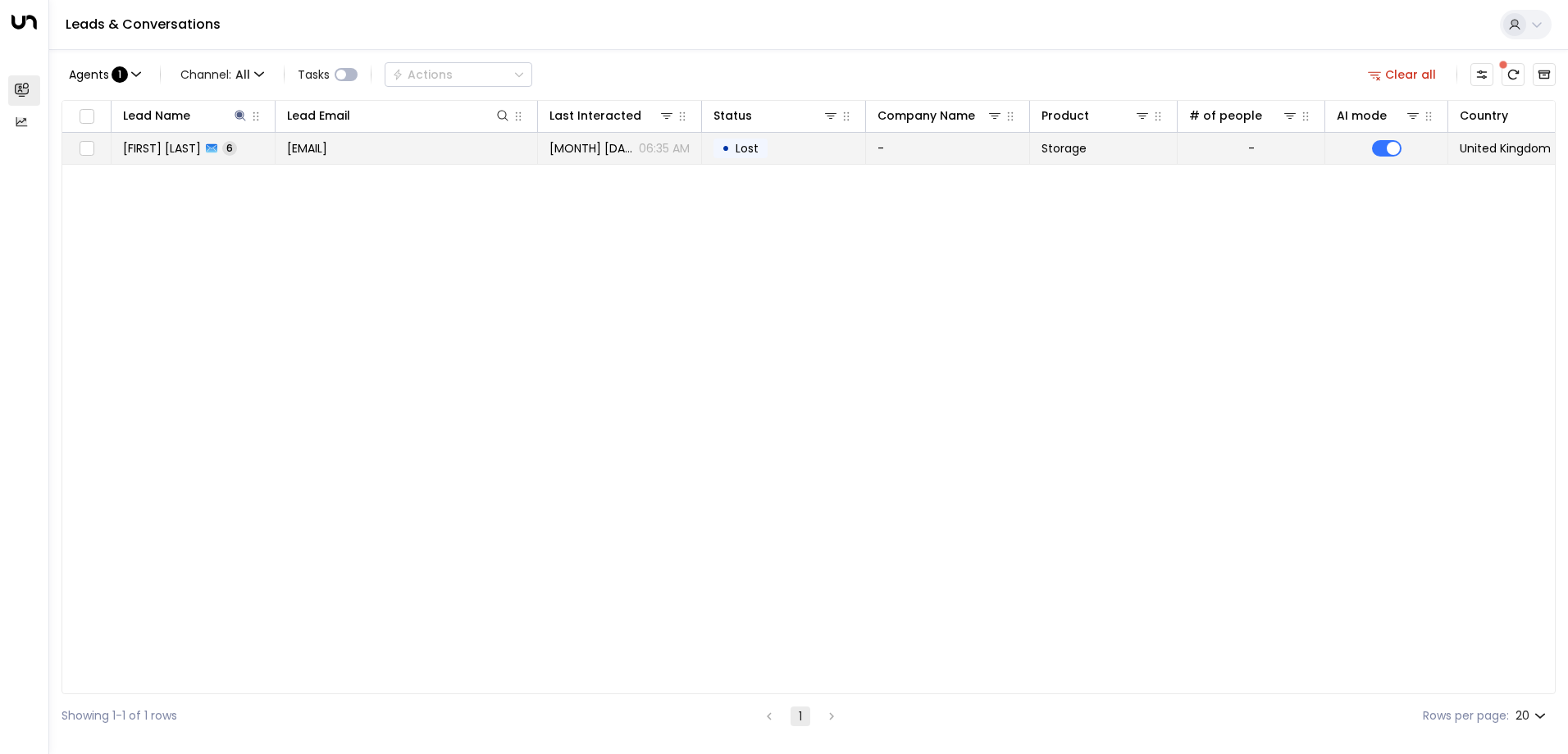 click on "[EMAIL]" at bounding box center (307, 148) 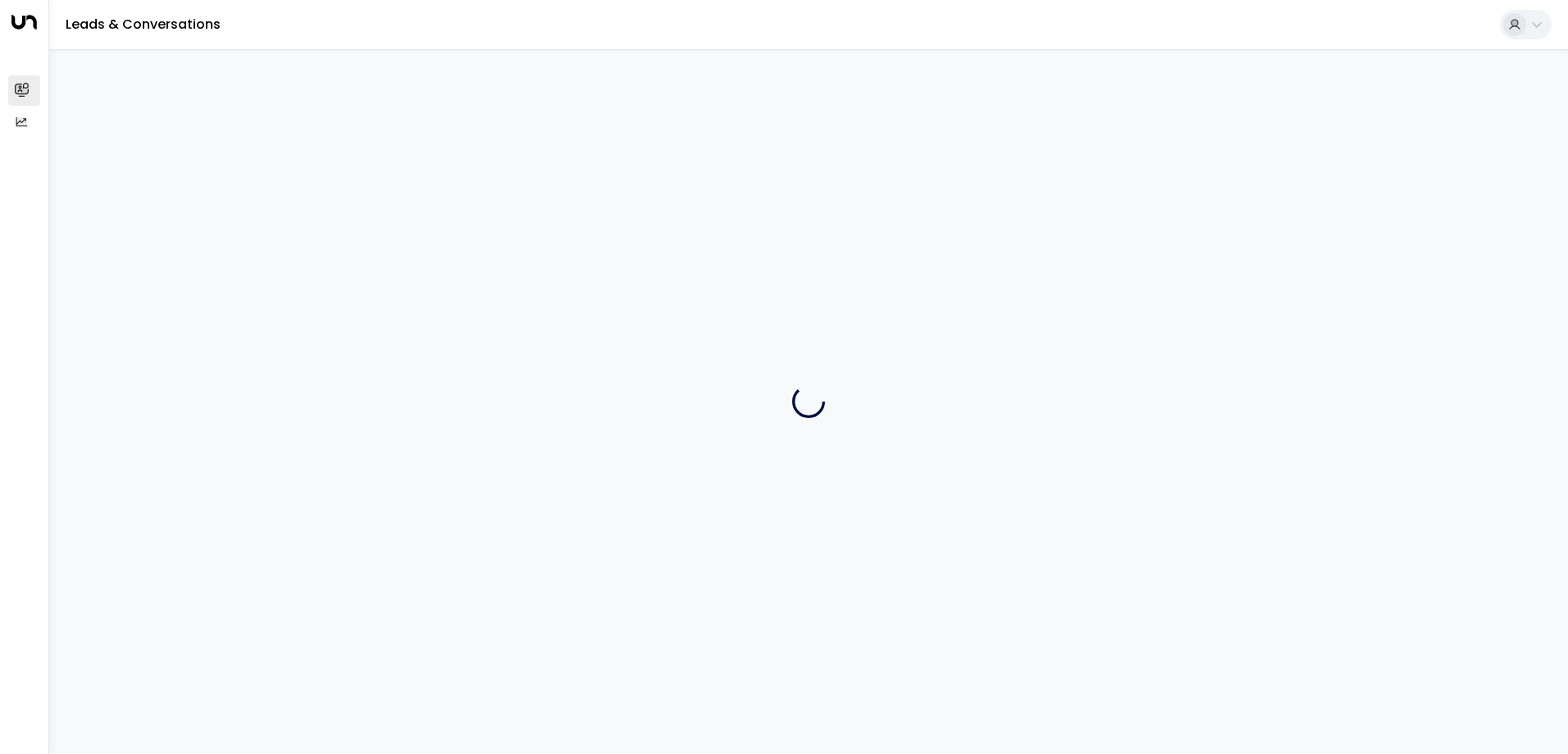click at bounding box center [809, 401] 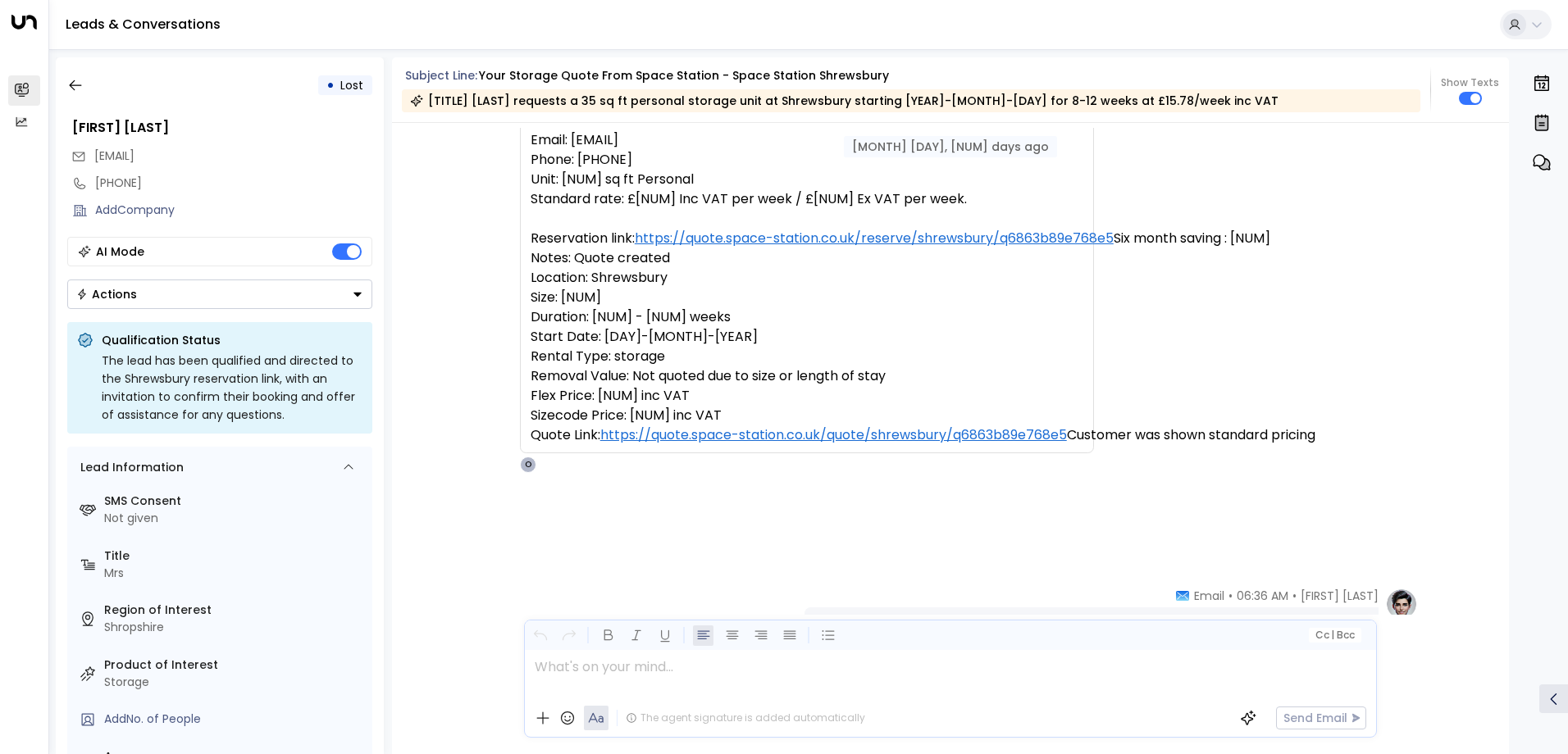 scroll, scrollTop: 0, scrollLeft: 0, axis: both 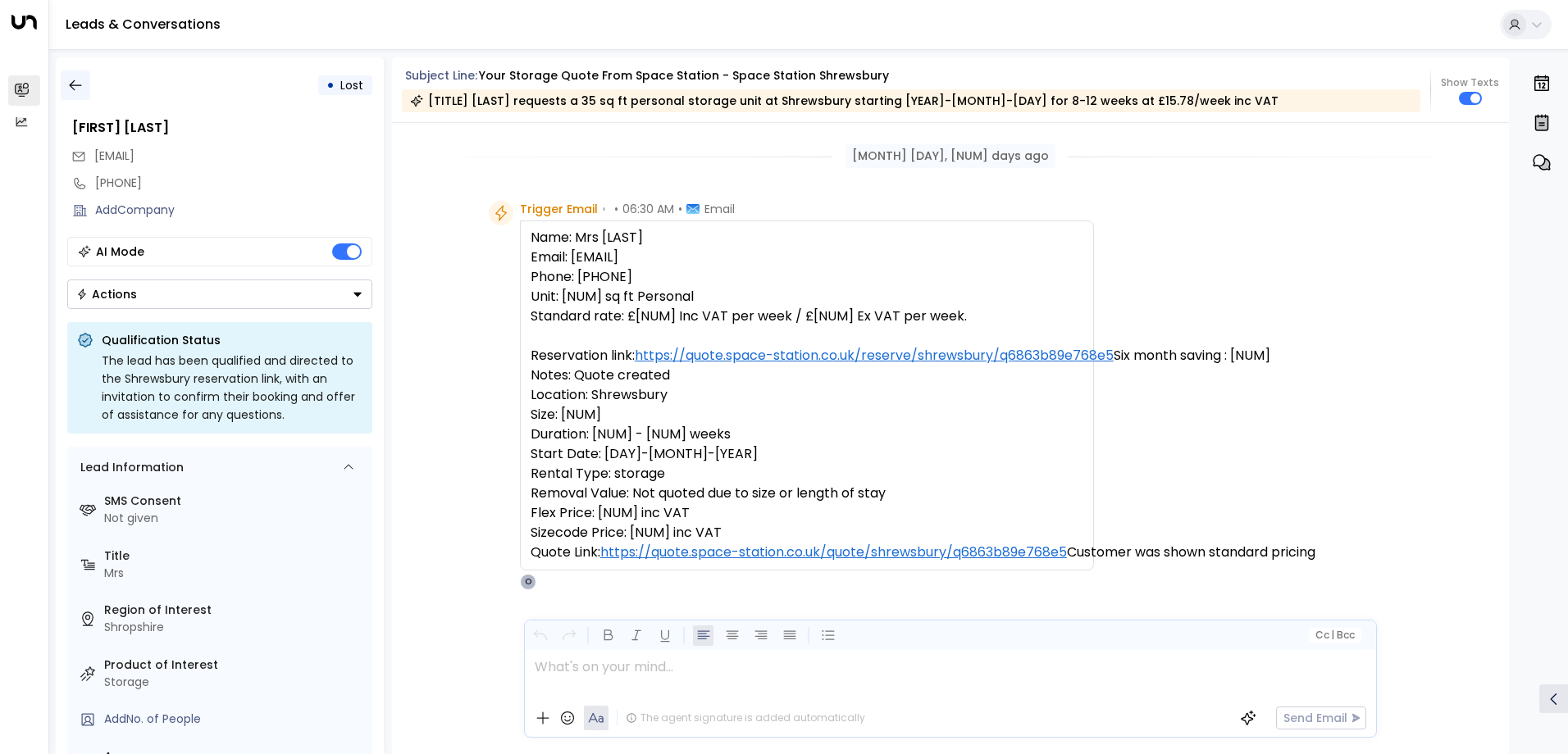 click 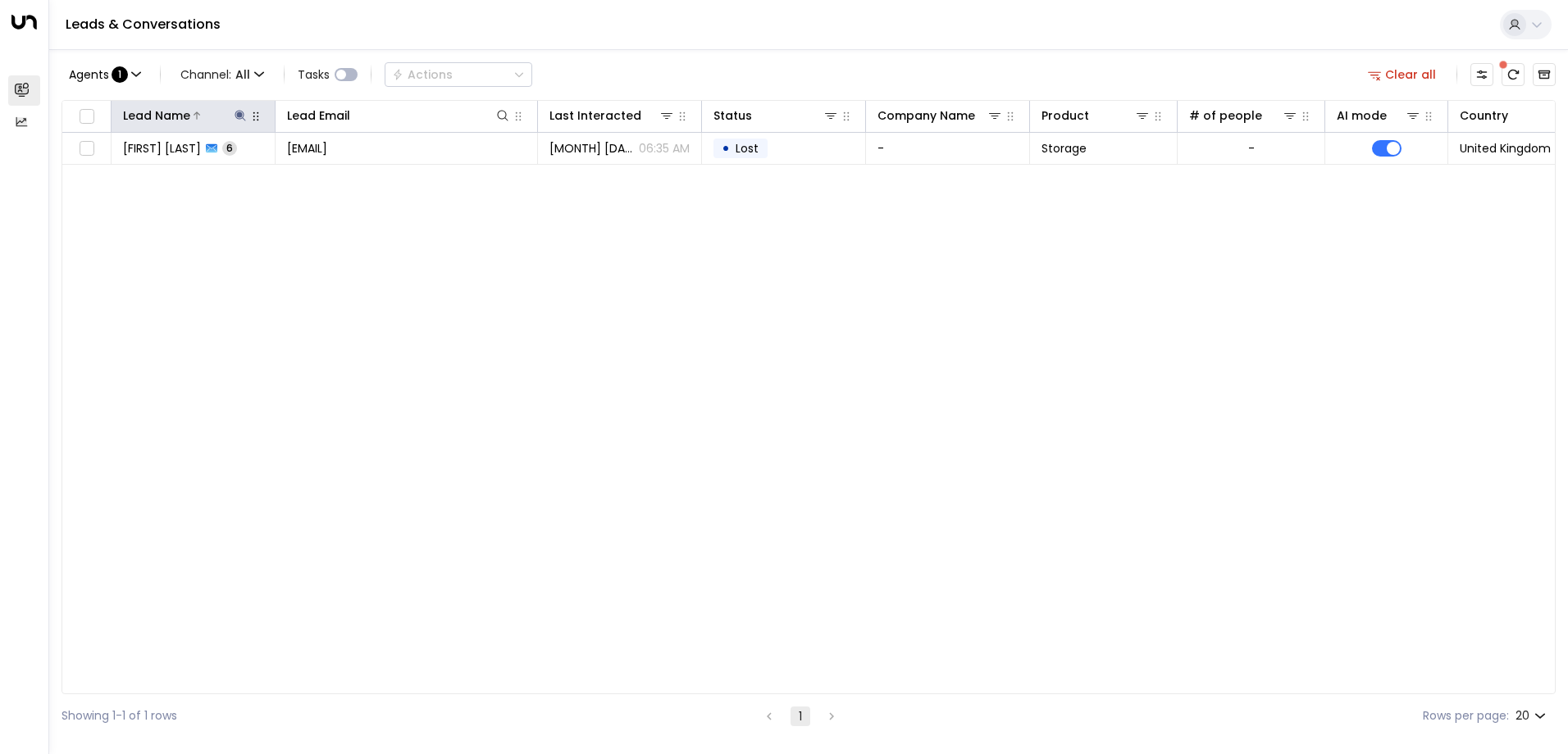 click 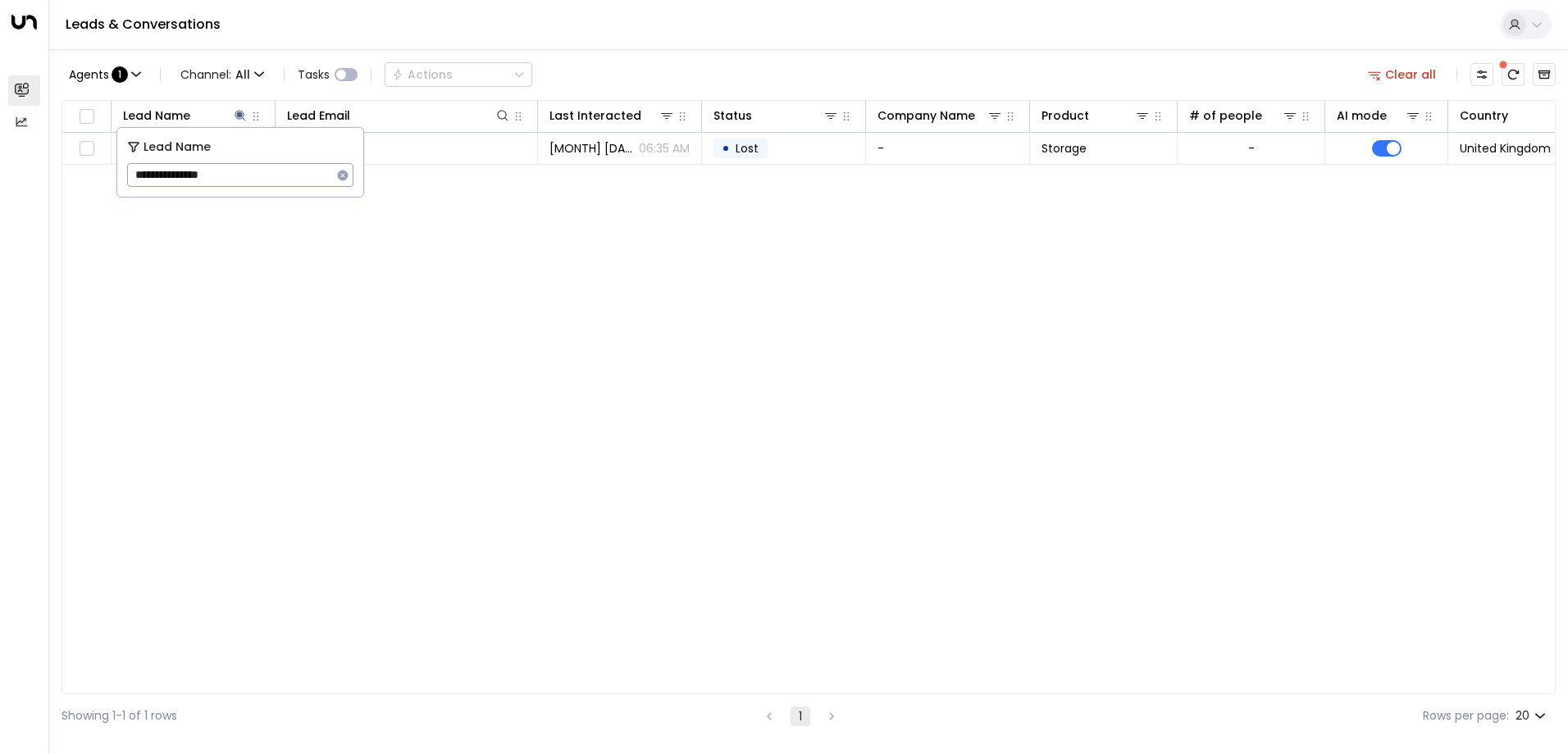 drag, startPoint x: 231, startPoint y: 178, endPoint x: 134, endPoint y: 176, distance: 97.02062 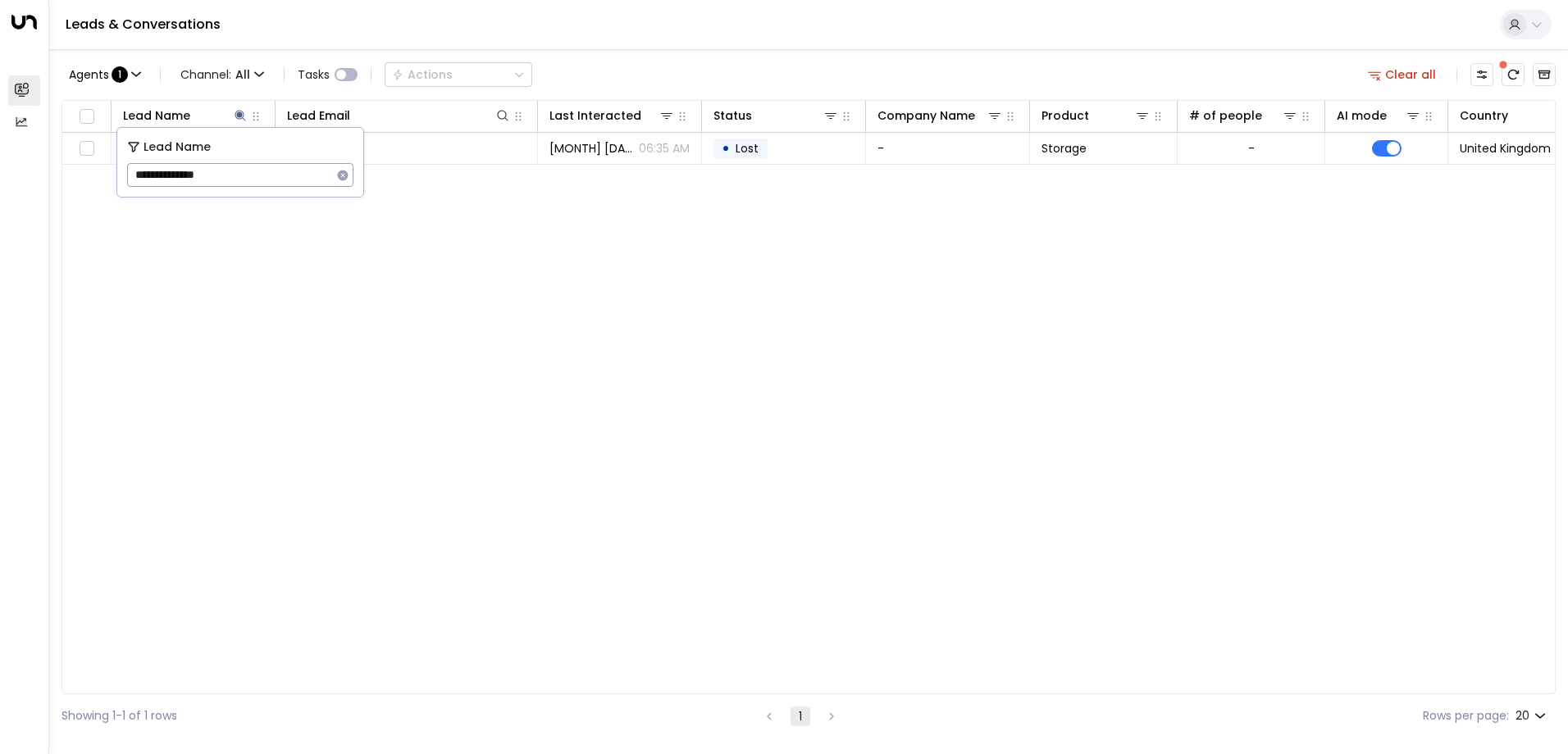 type on "**********" 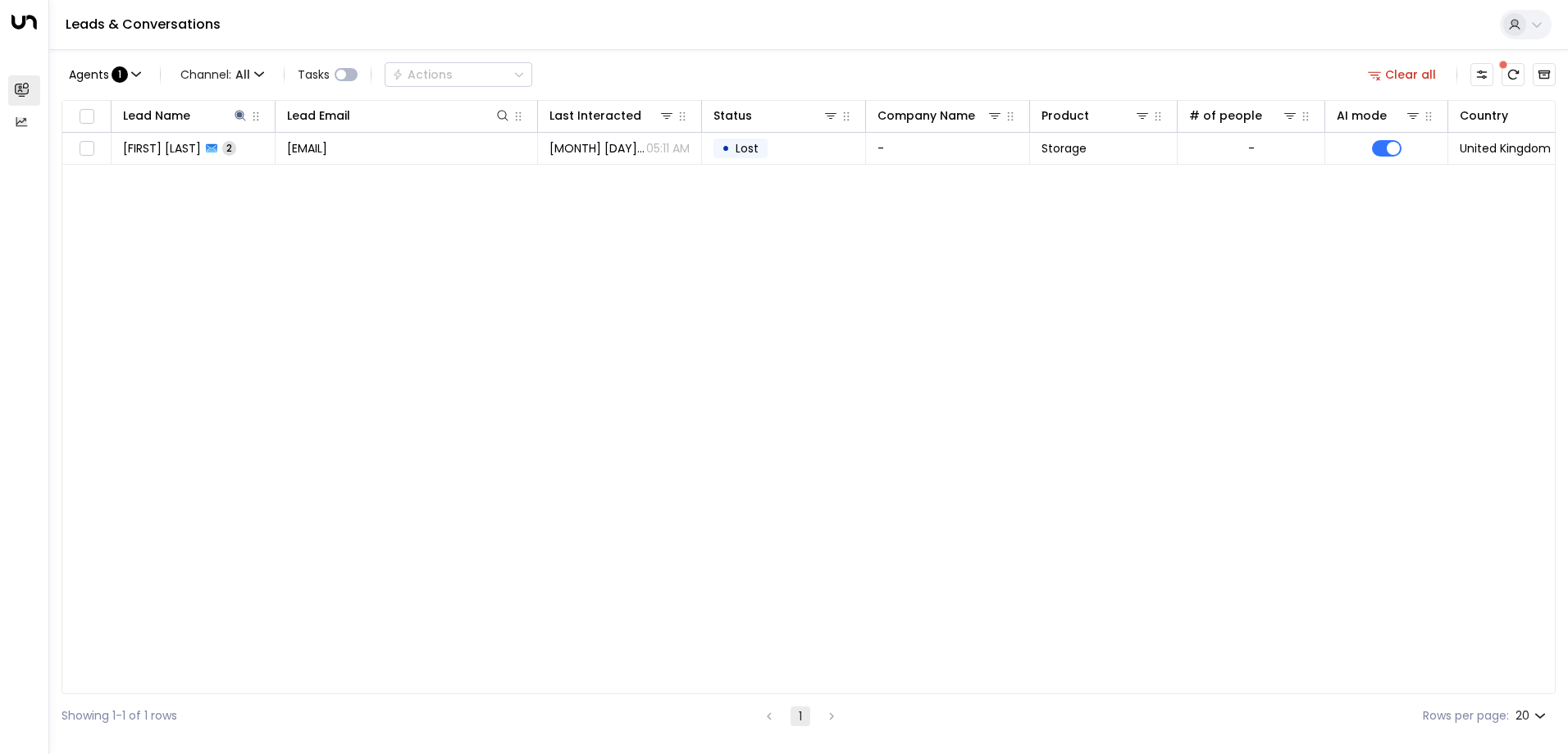 click on "Agents : 1 Channel: All Tasks   Actions Clear all Lead Name Lead Email Last Interacted Status Company Name Product # of people AI mode Country Region [FIRST] [LAST] [EMAIL] [MONTH] [DAY], [YEAR] [TIME] • Lost - Storage - United Kingdom Shropshire Showing   1-1 of 1   rows 1 Rows per page: 20 **" at bounding box center (809, 393) 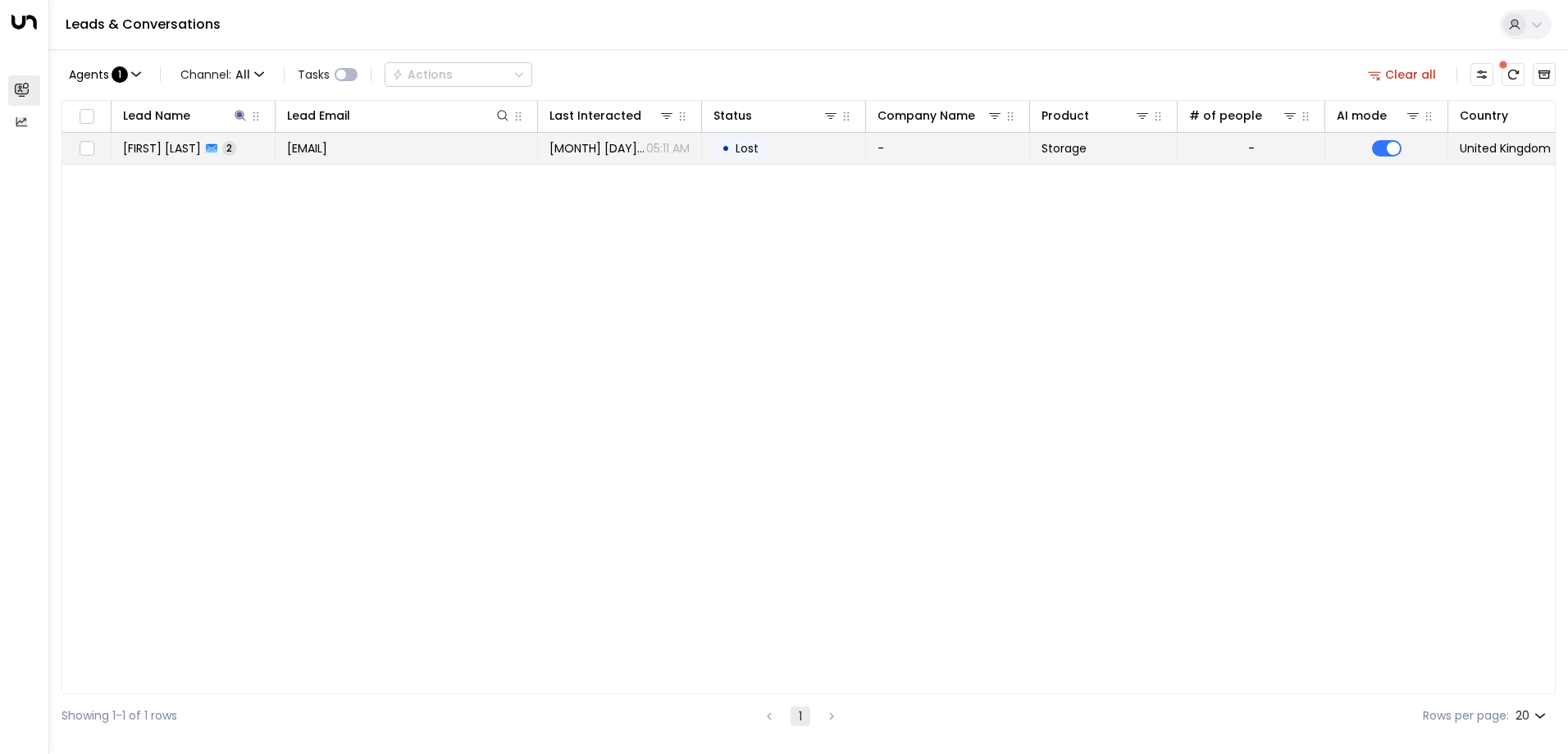 click on "[EMAIL]" at bounding box center [307, 148] 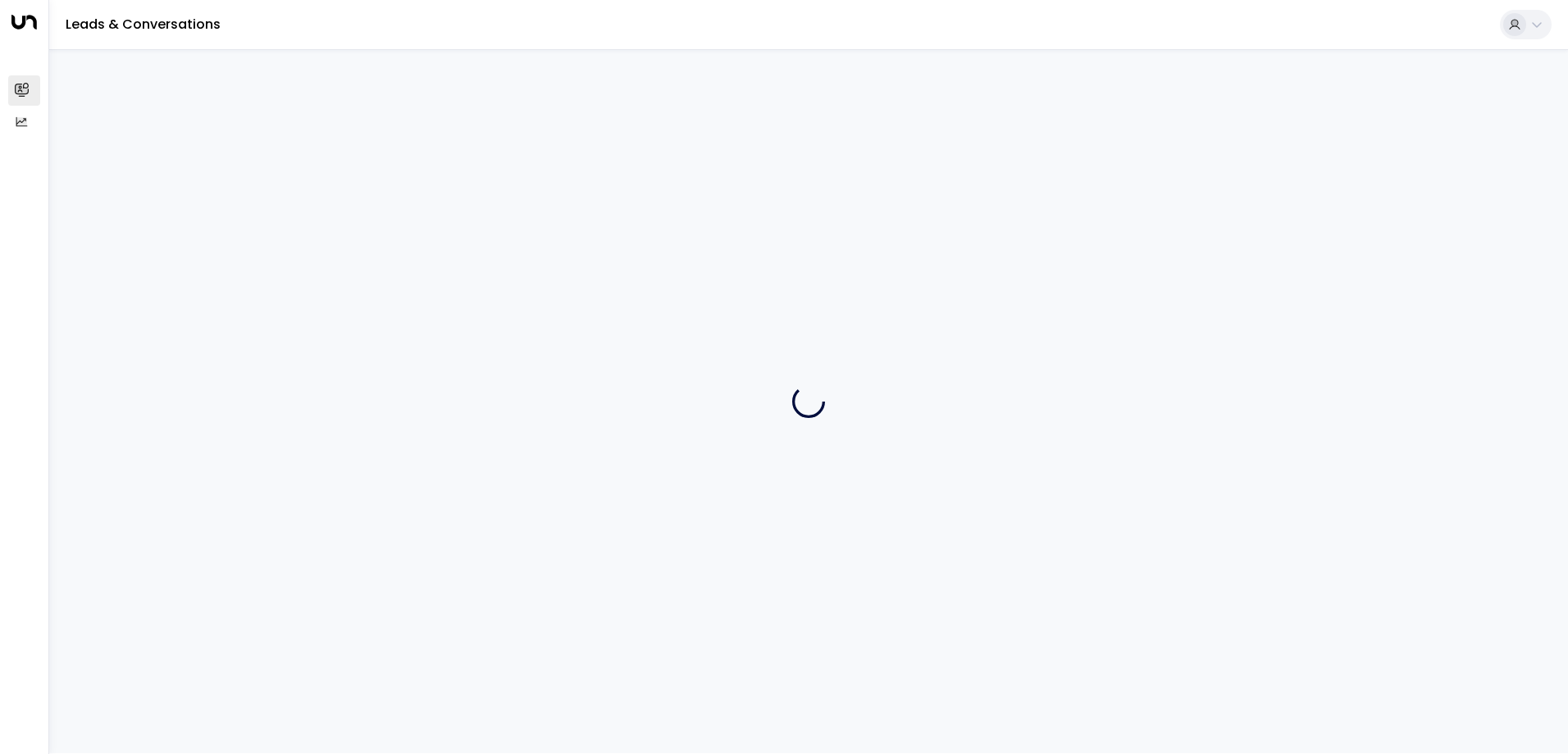click at bounding box center (809, 401) 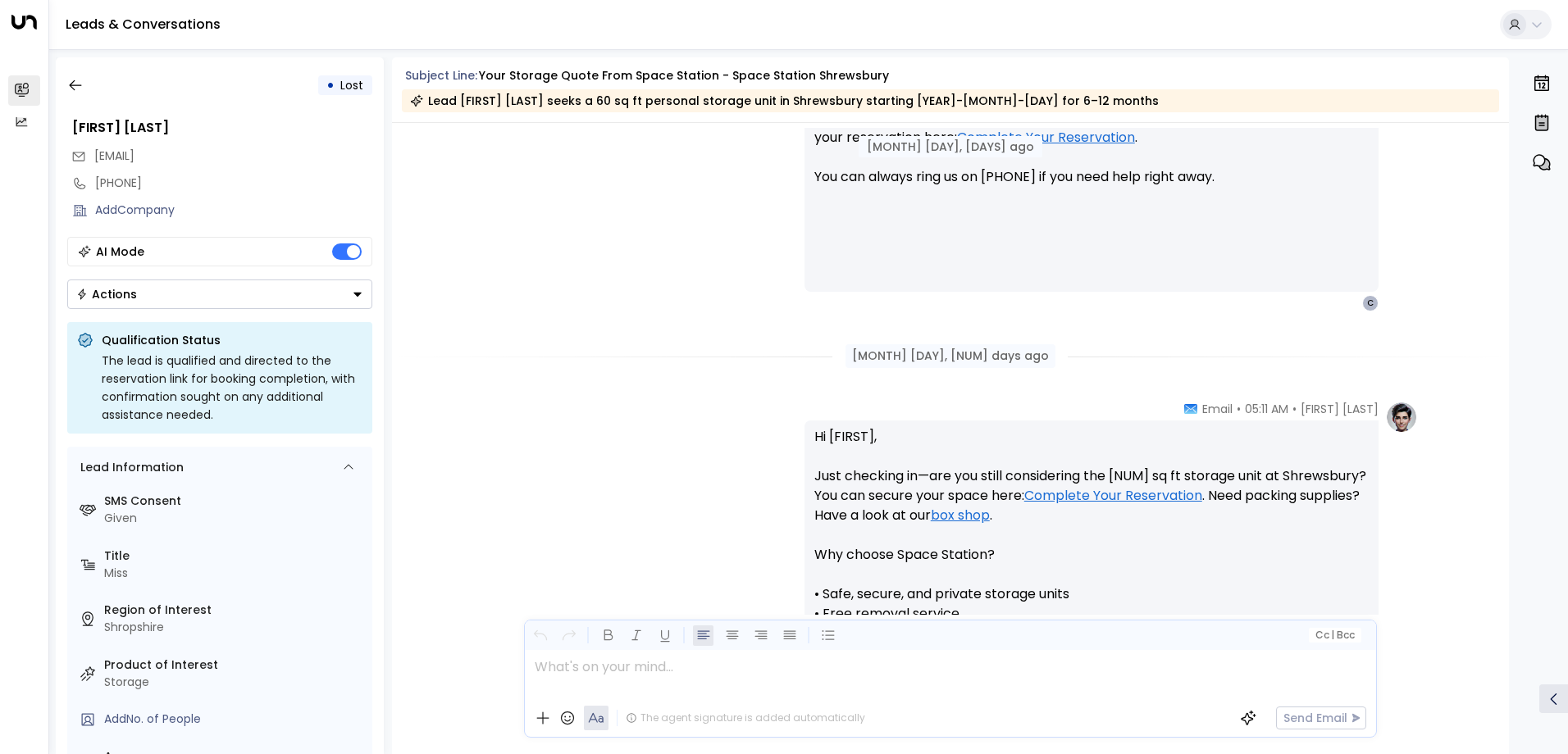 scroll, scrollTop: 1229, scrollLeft: 0, axis: vertical 